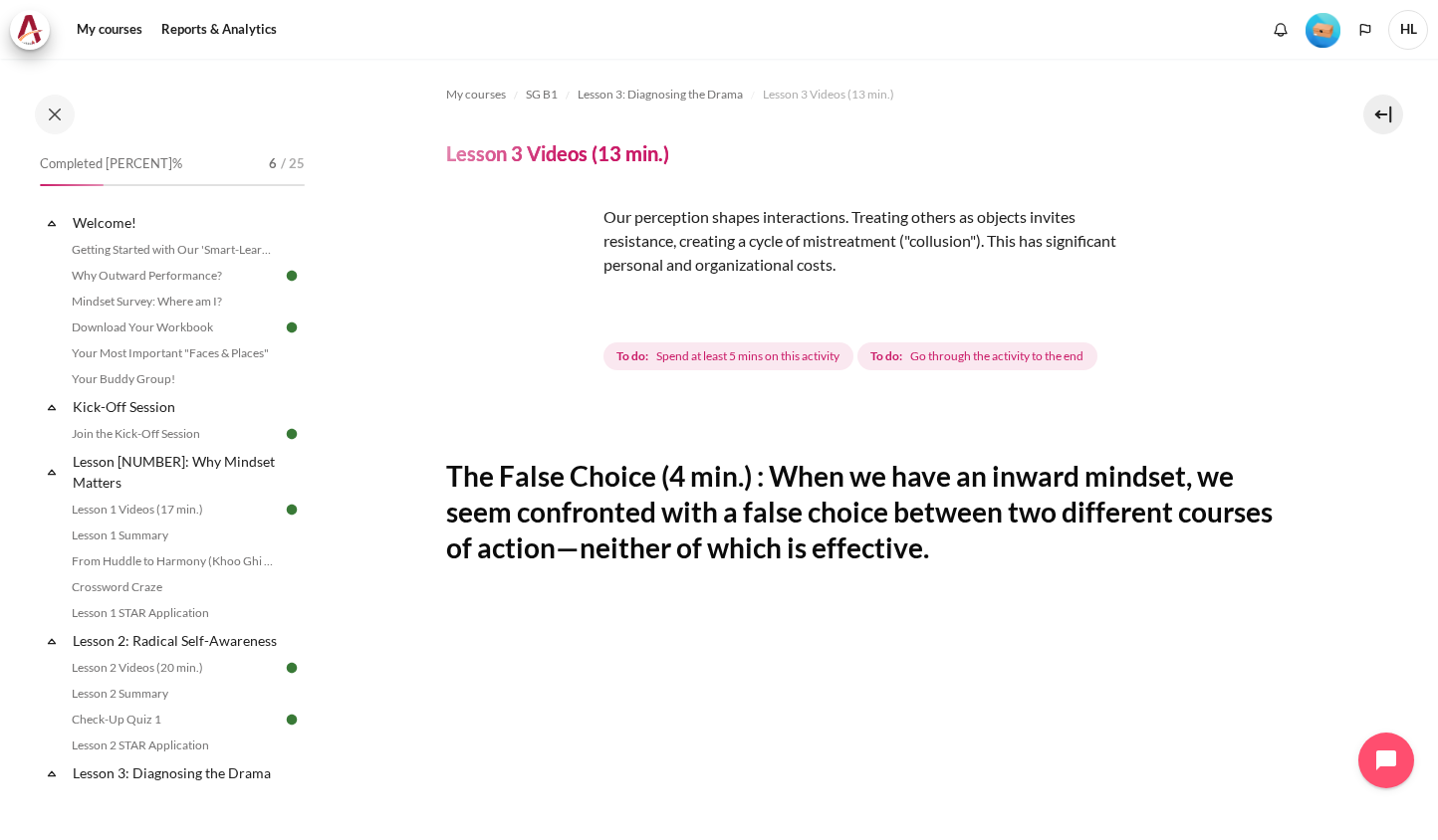 scroll, scrollTop: 0, scrollLeft: 0, axis: both 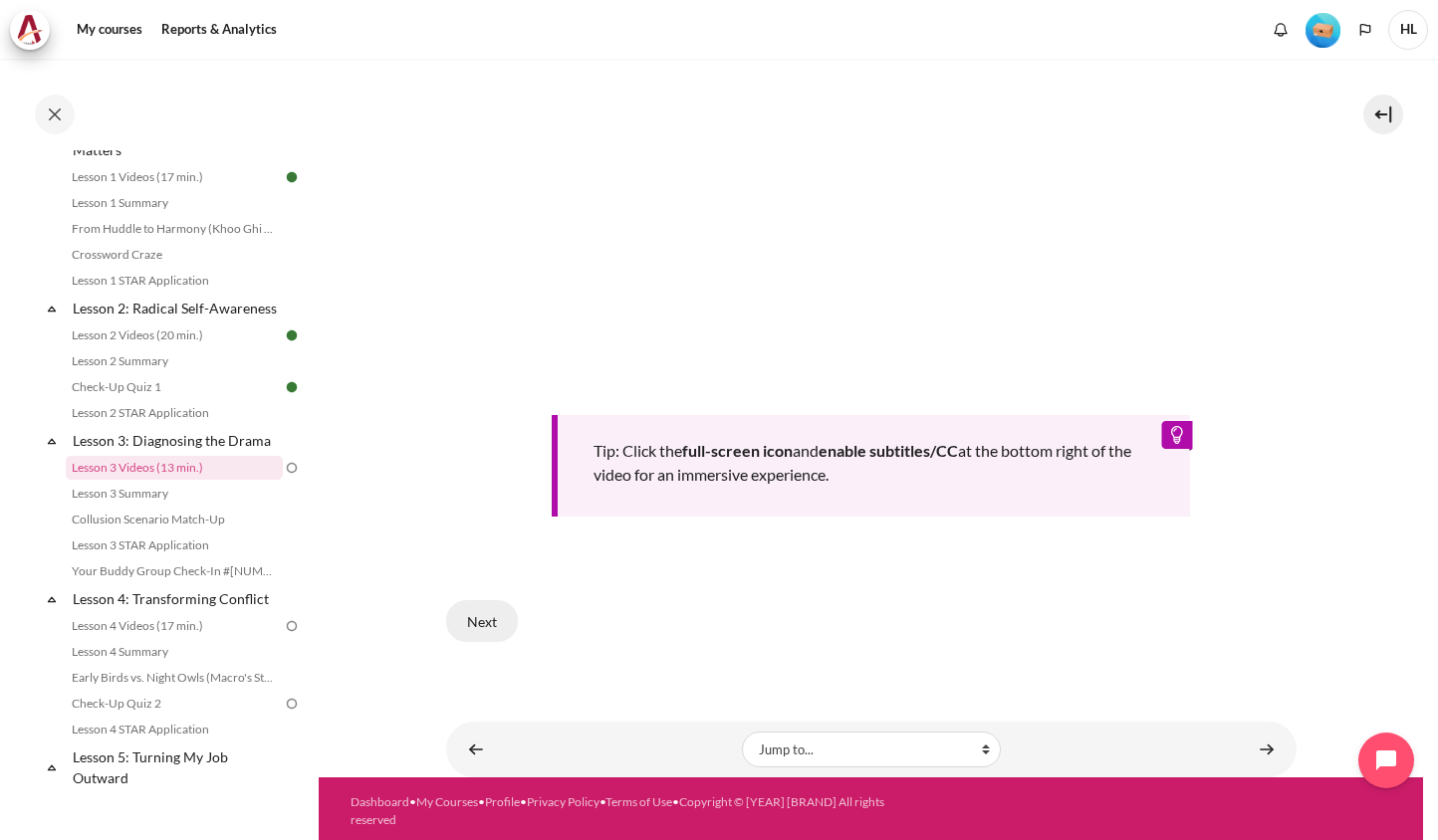 click on "Next" at bounding box center (482, 621) 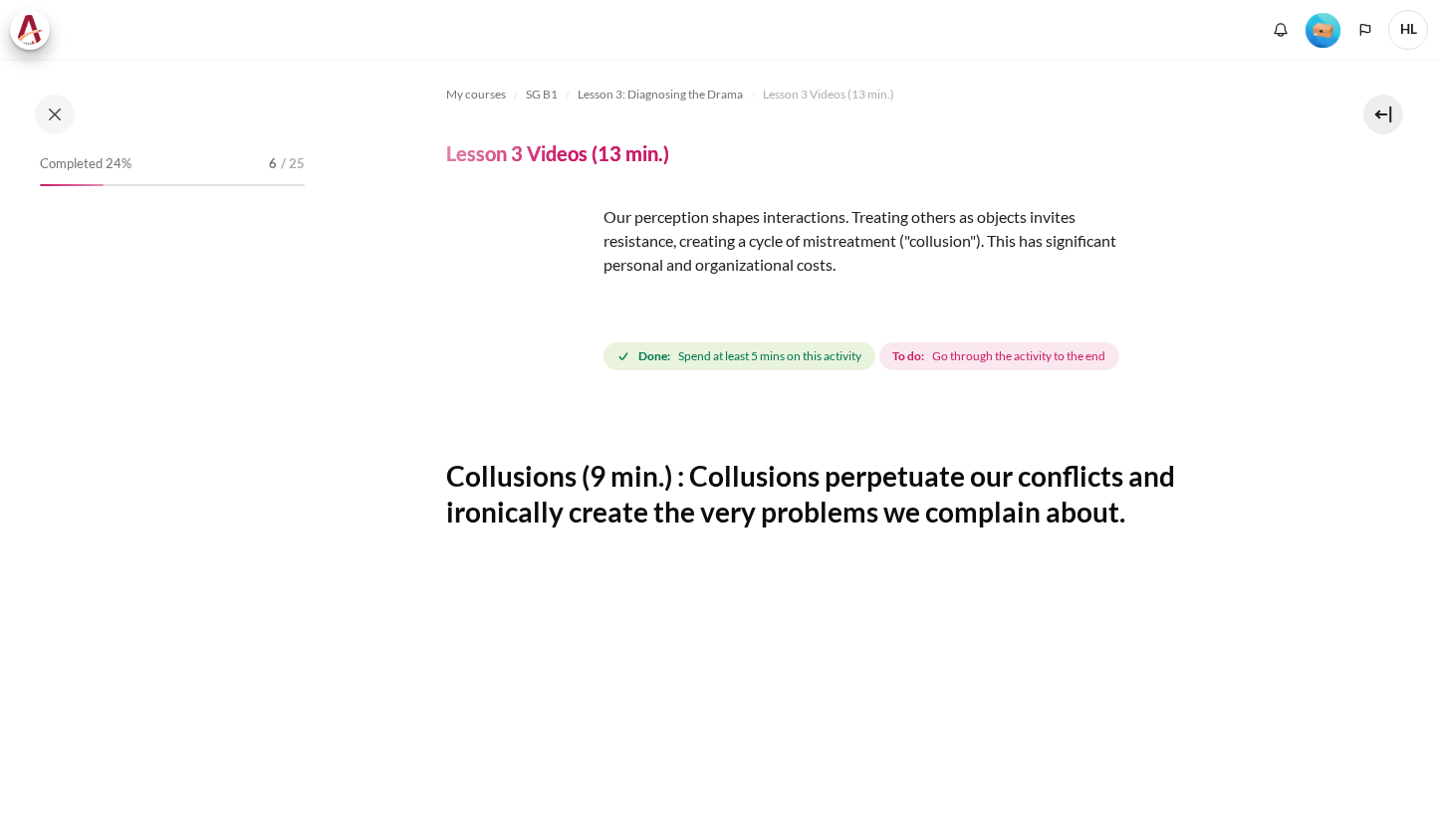 scroll, scrollTop: 0, scrollLeft: 0, axis: both 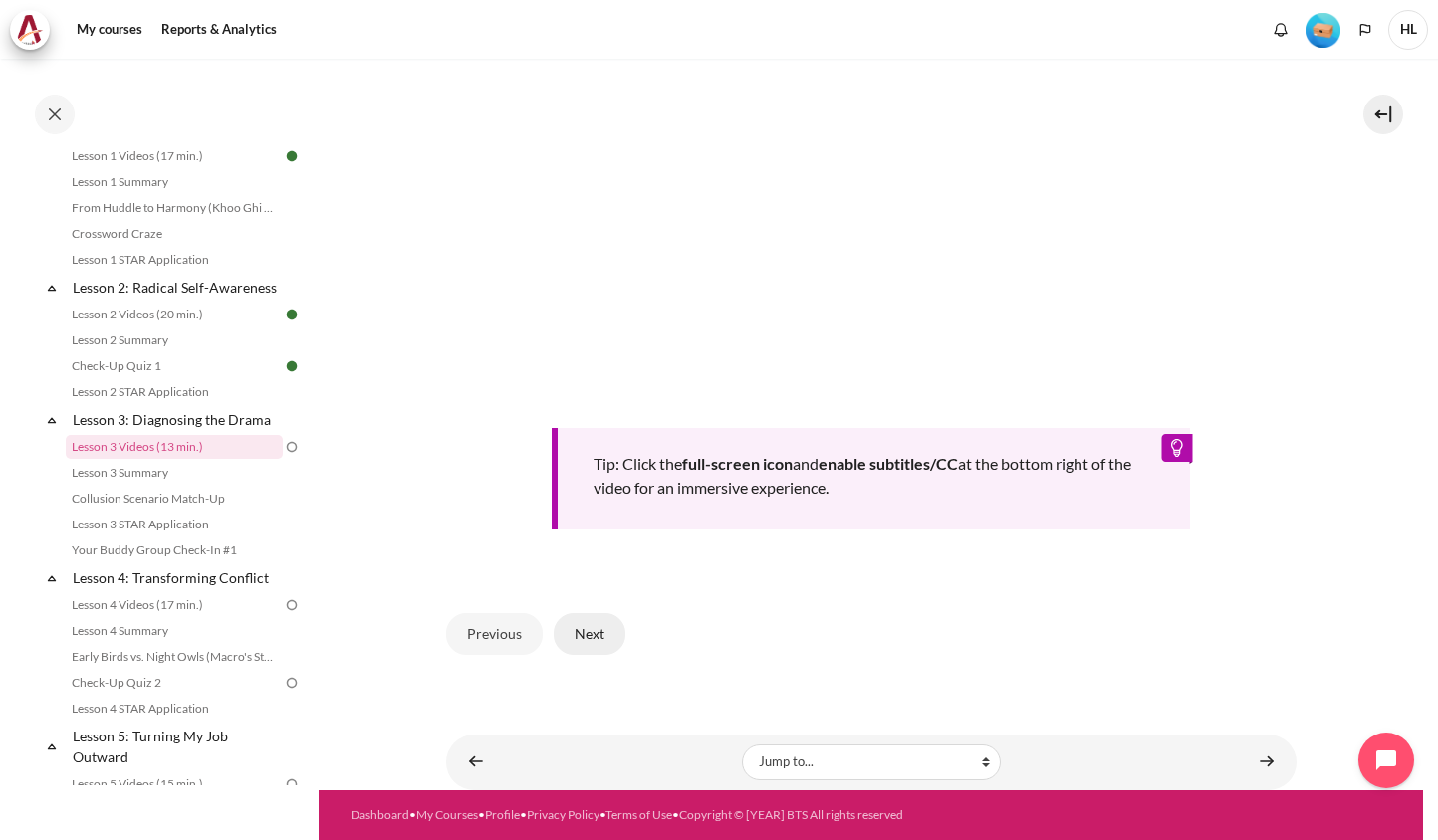 click on "Next" at bounding box center [590, 634] 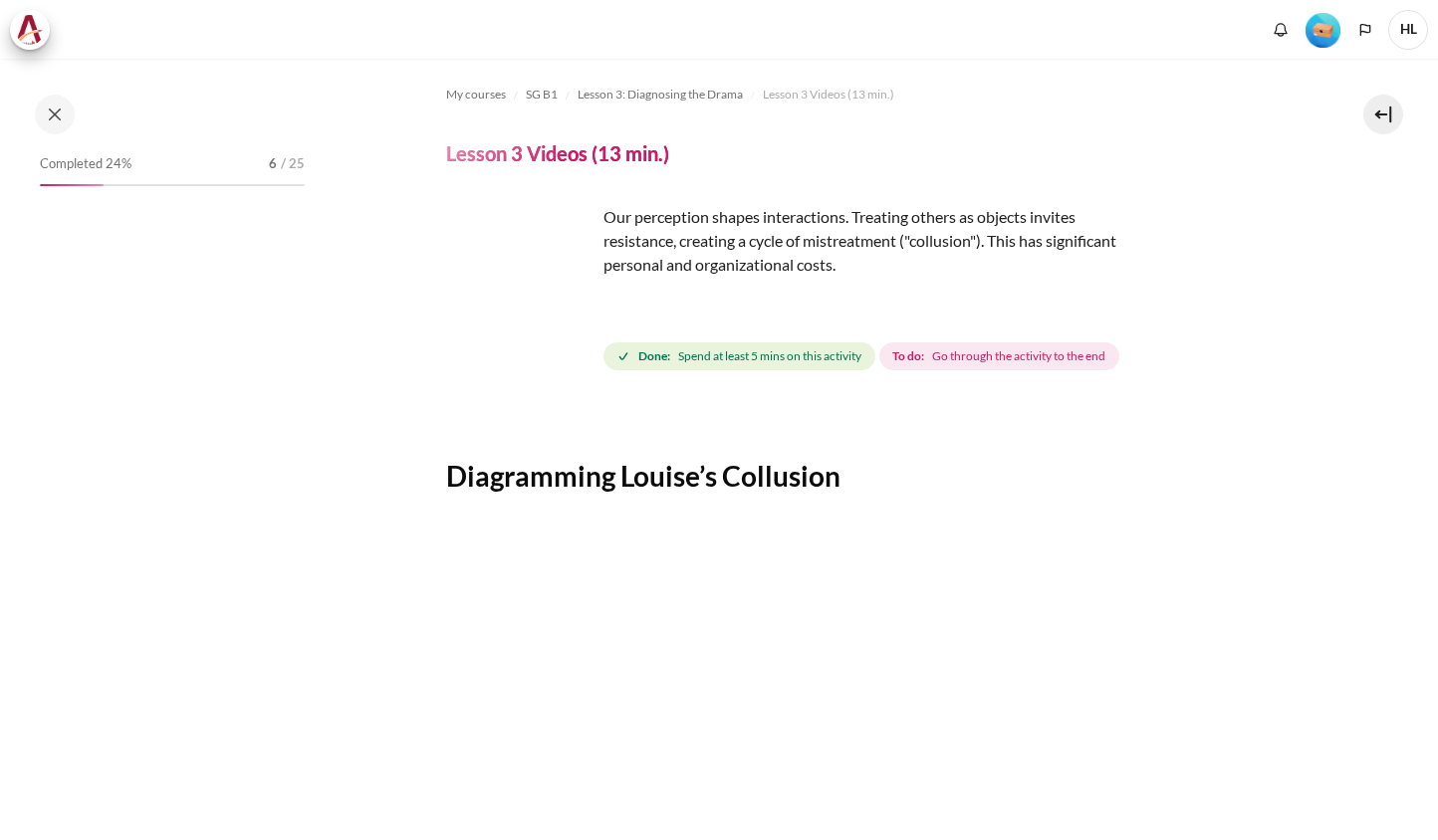 scroll, scrollTop: 0, scrollLeft: 0, axis: both 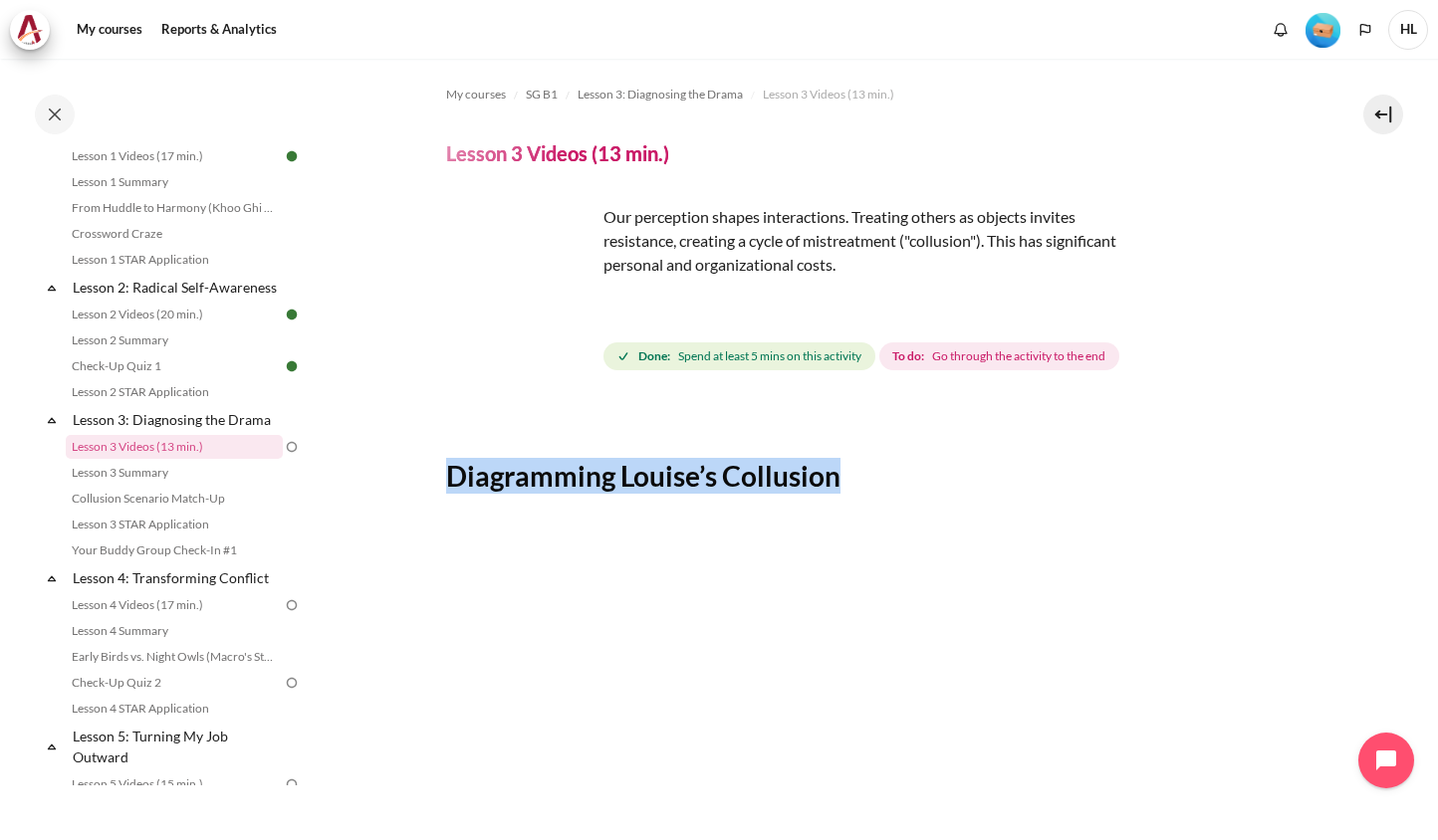 drag, startPoint x: 445, startPoint y: 478, endPoint x: 841, endPoint y: 467, distance: 396.15275 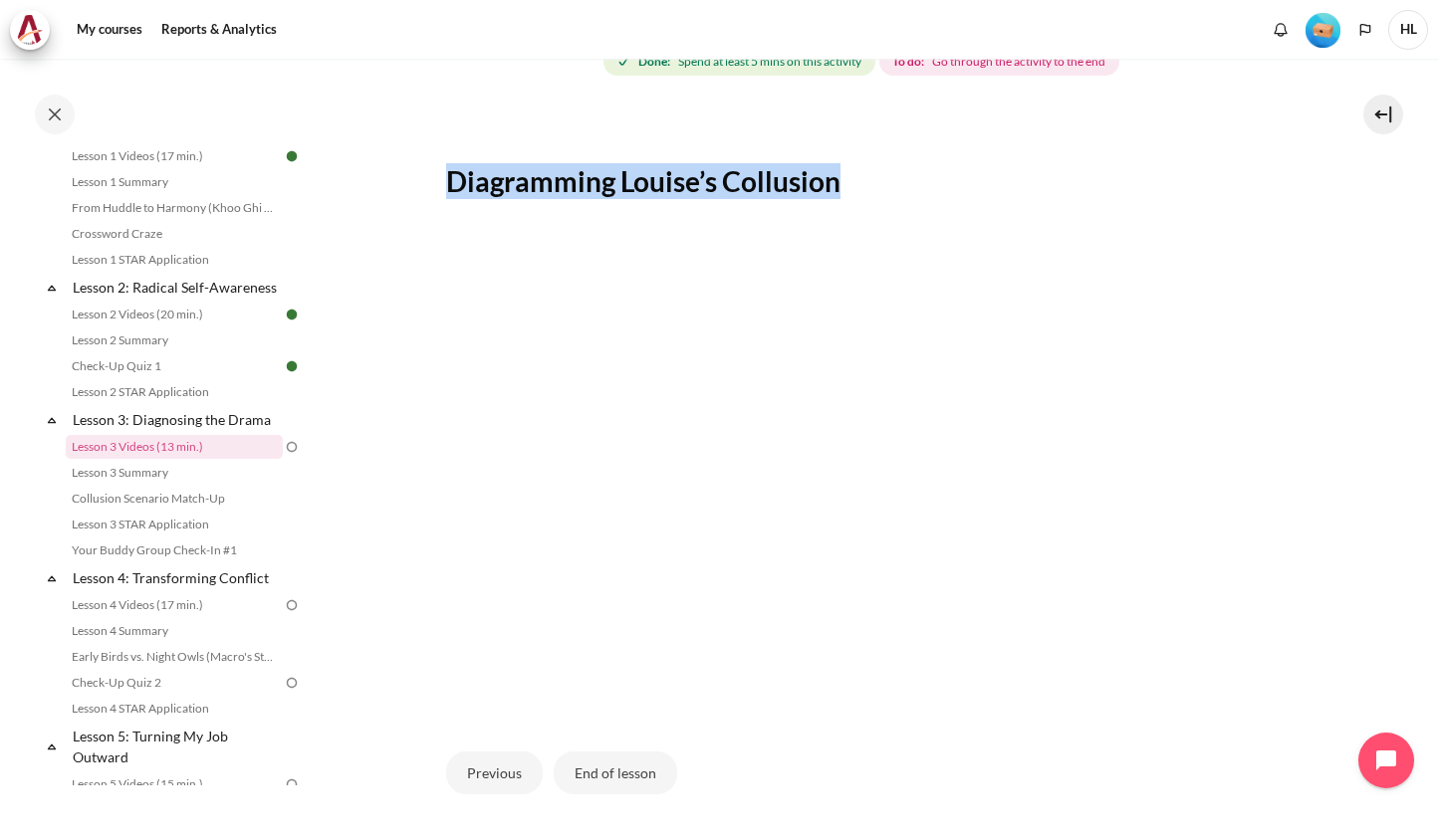 scroll, scrollTop: 299, scrollLeft: 0, axis: vertical 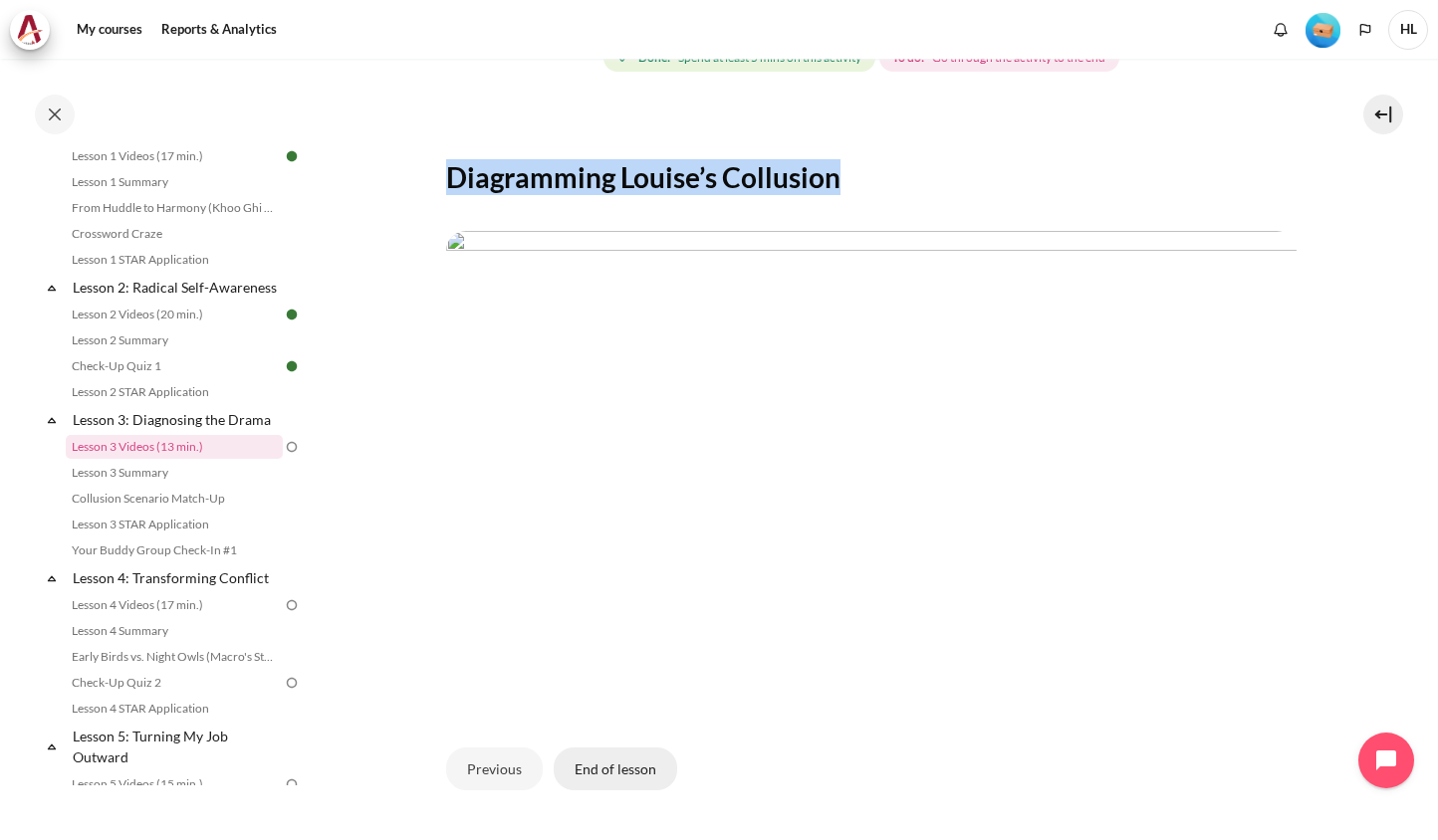 click on "End of lesson" at bounding box center [615, 768] 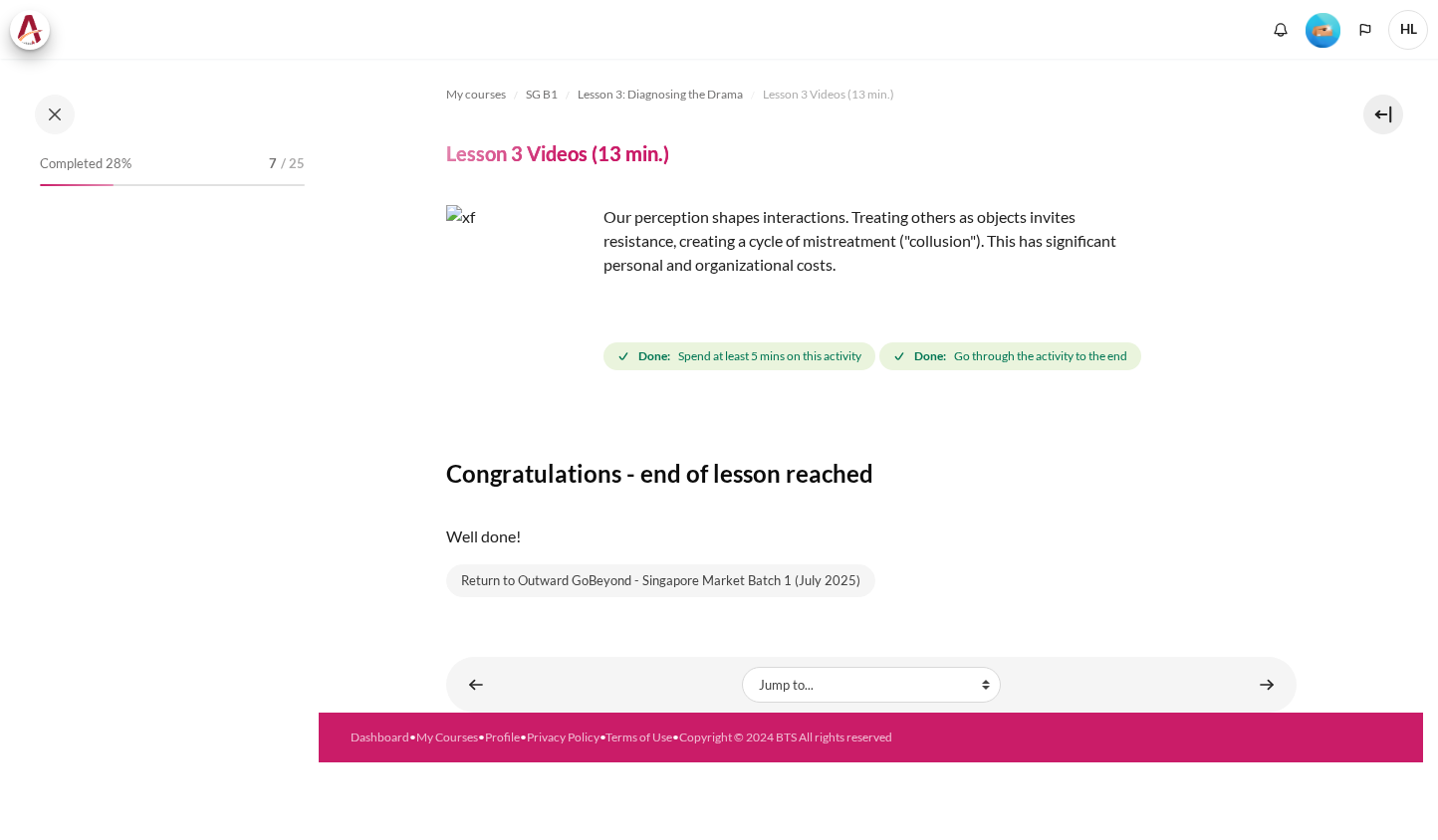 scroll, scrollTop: 0, scrollLeft: 0, axis: both 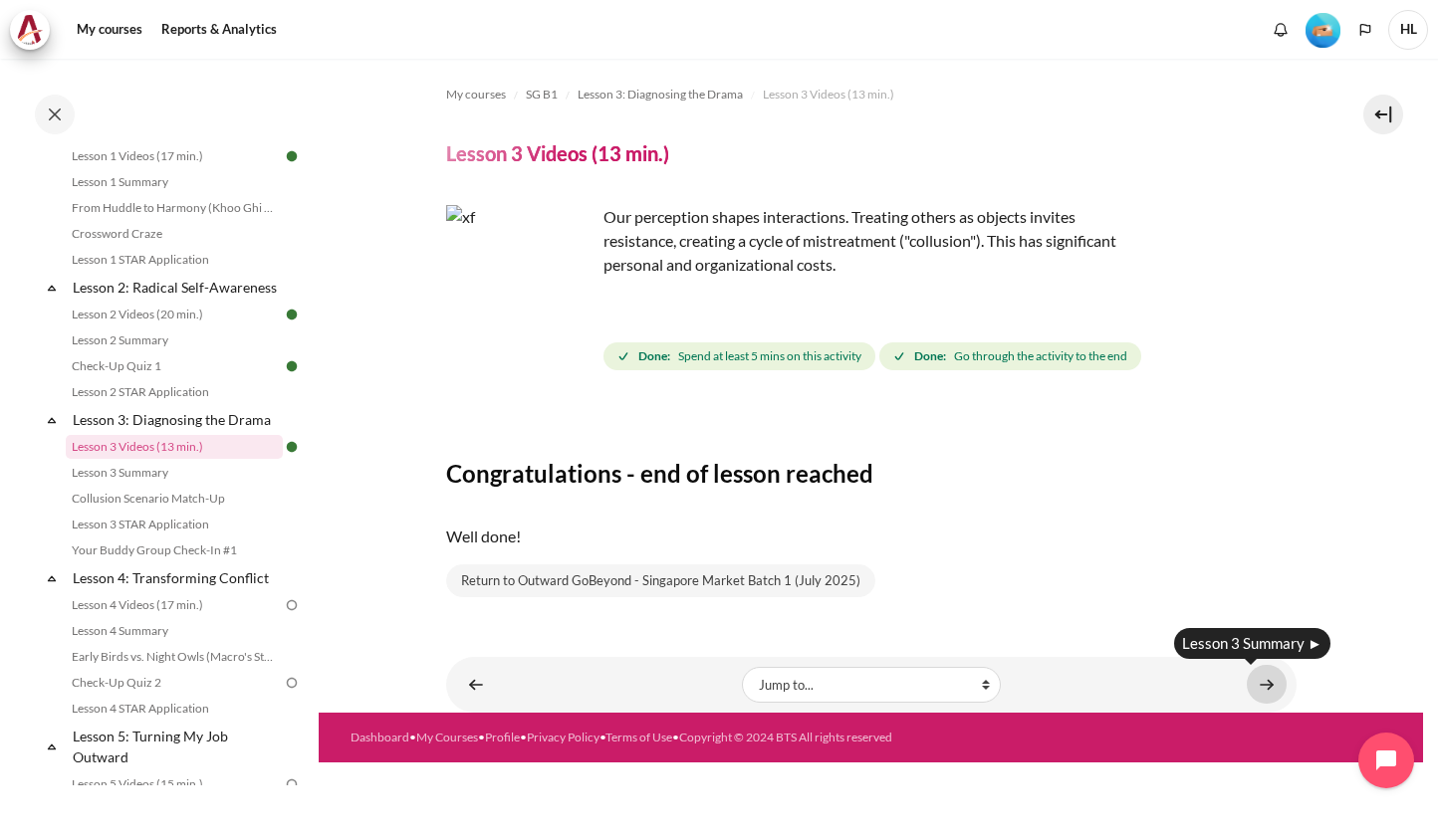 click at bounding box center [1267, 684] 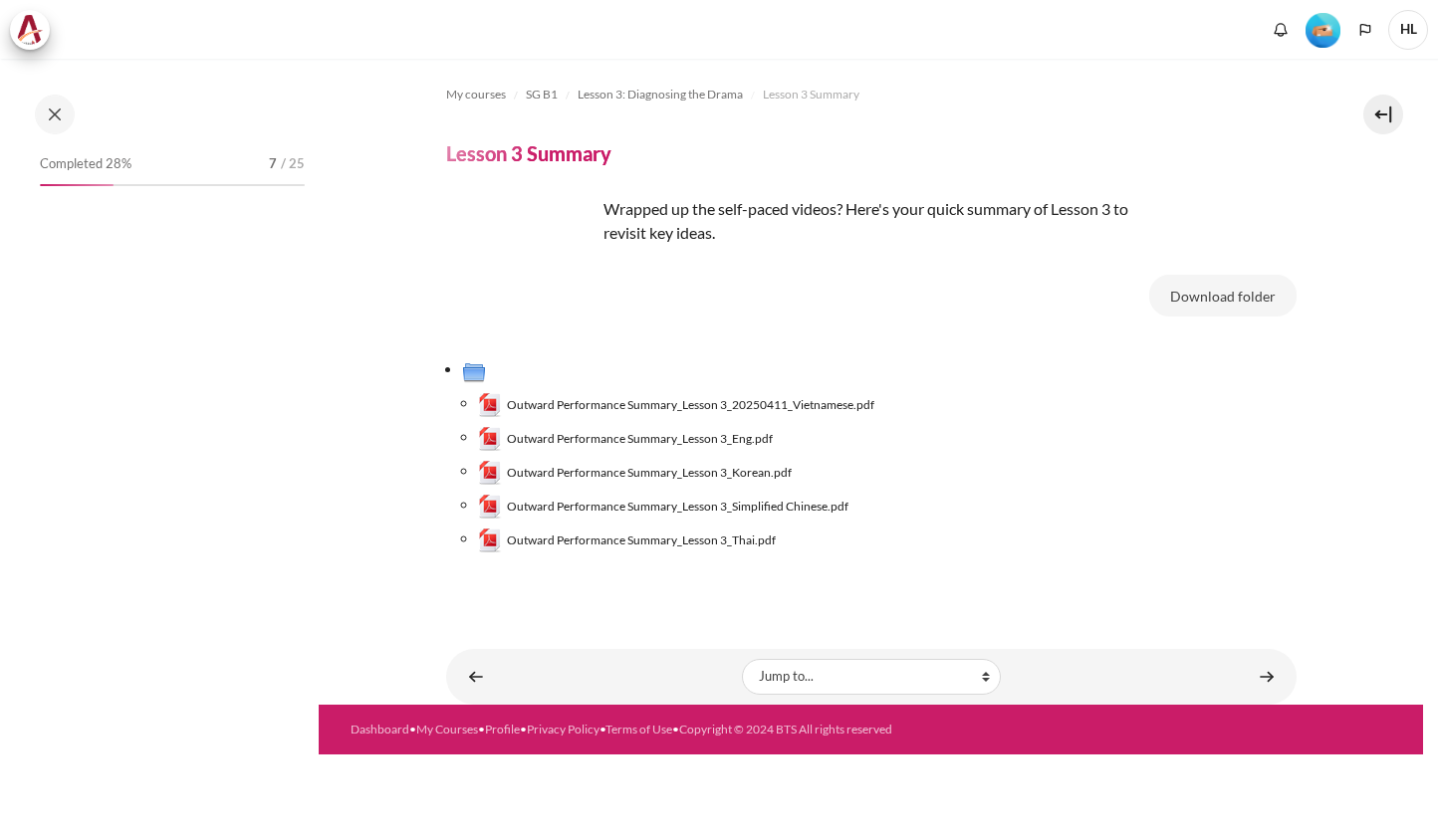 scroll, scrollTop: 0, scrollLeft: 0, axis: both 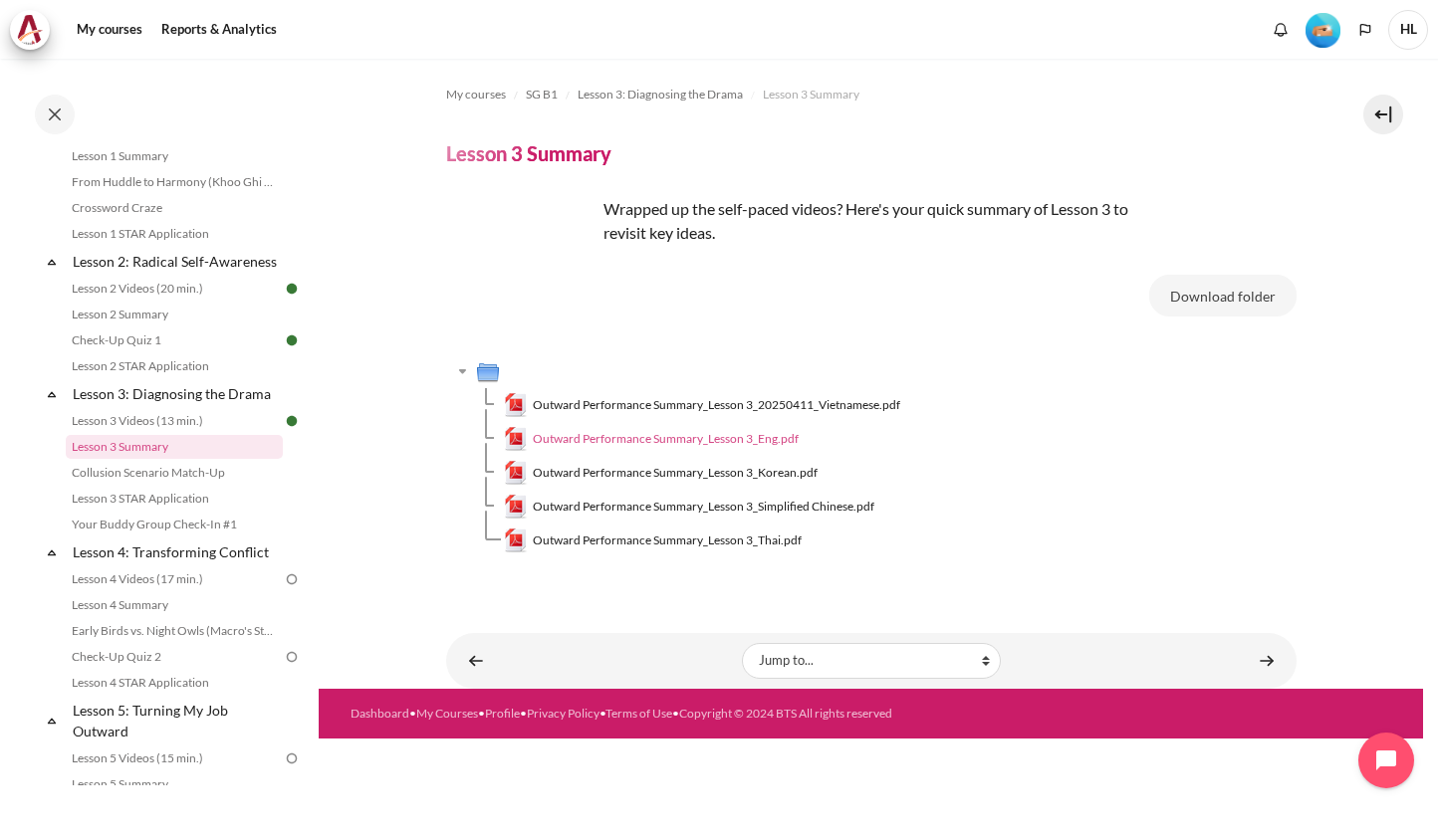 click on "Outward Performance Summary_Lesson 3_Eng.pdf" at bounding box center [665, 439] 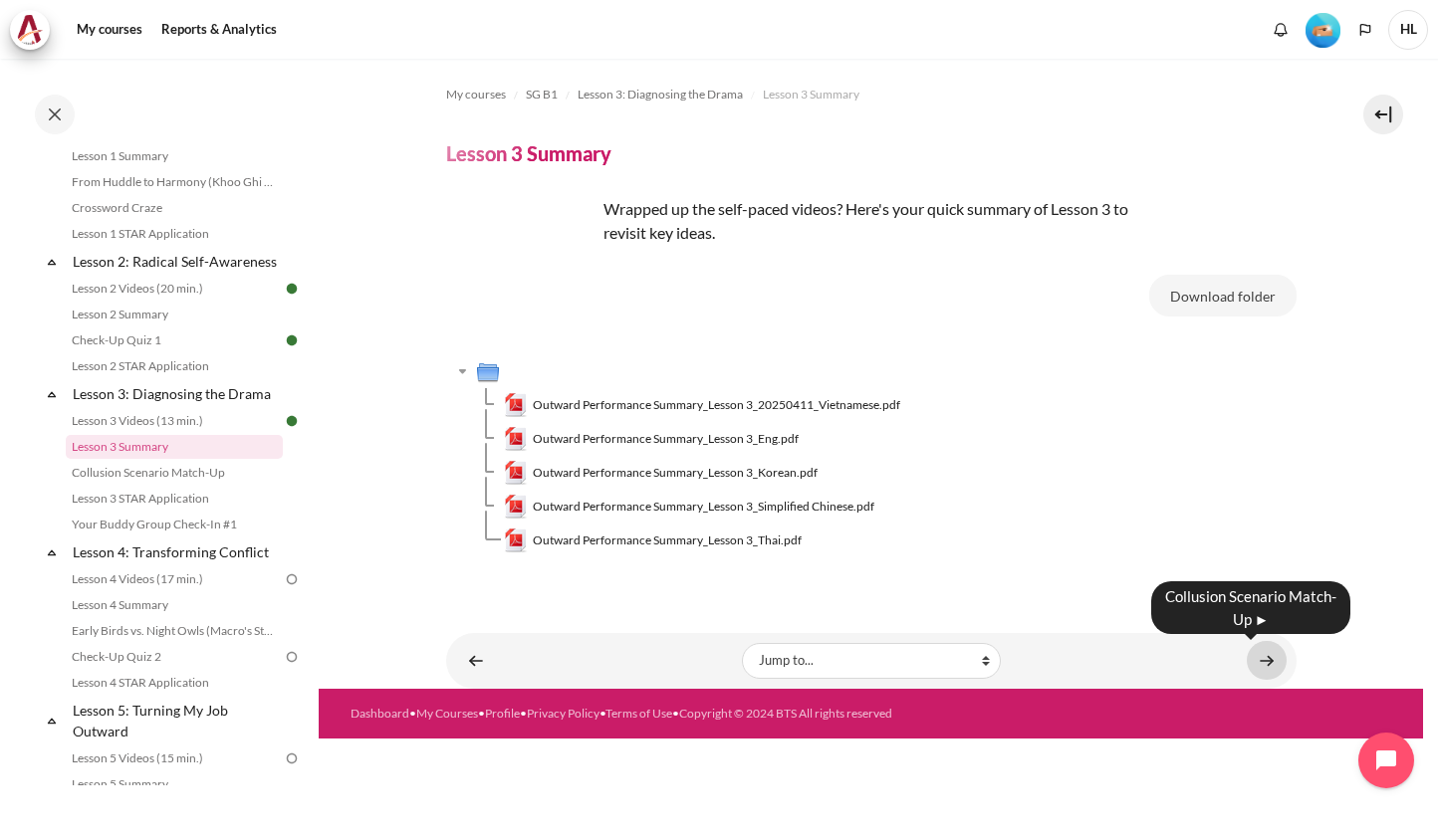 click at bounding box center (1267, 660) 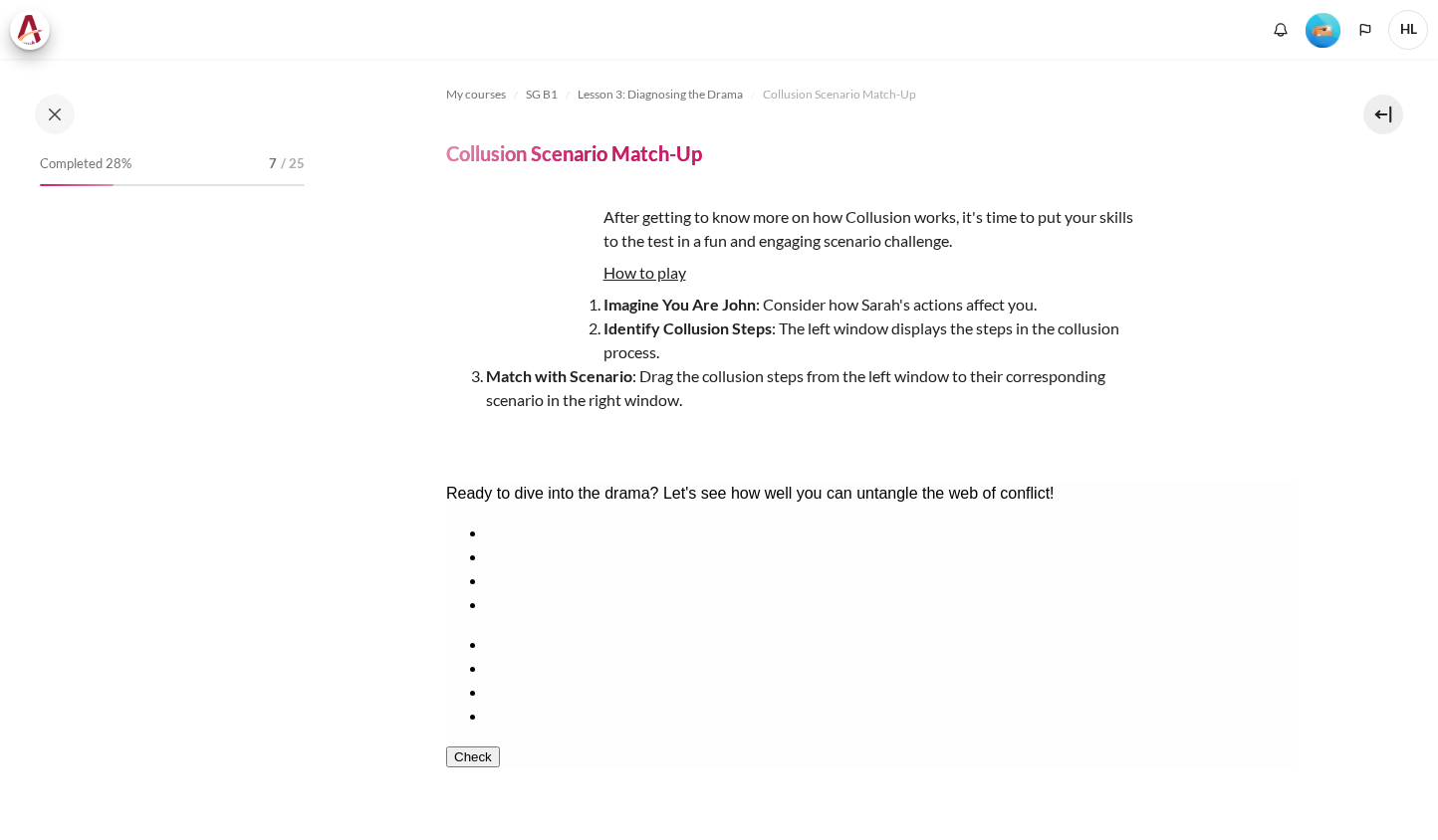 scroll, scrollTop: 0, scrollLeft: 0, axis: both 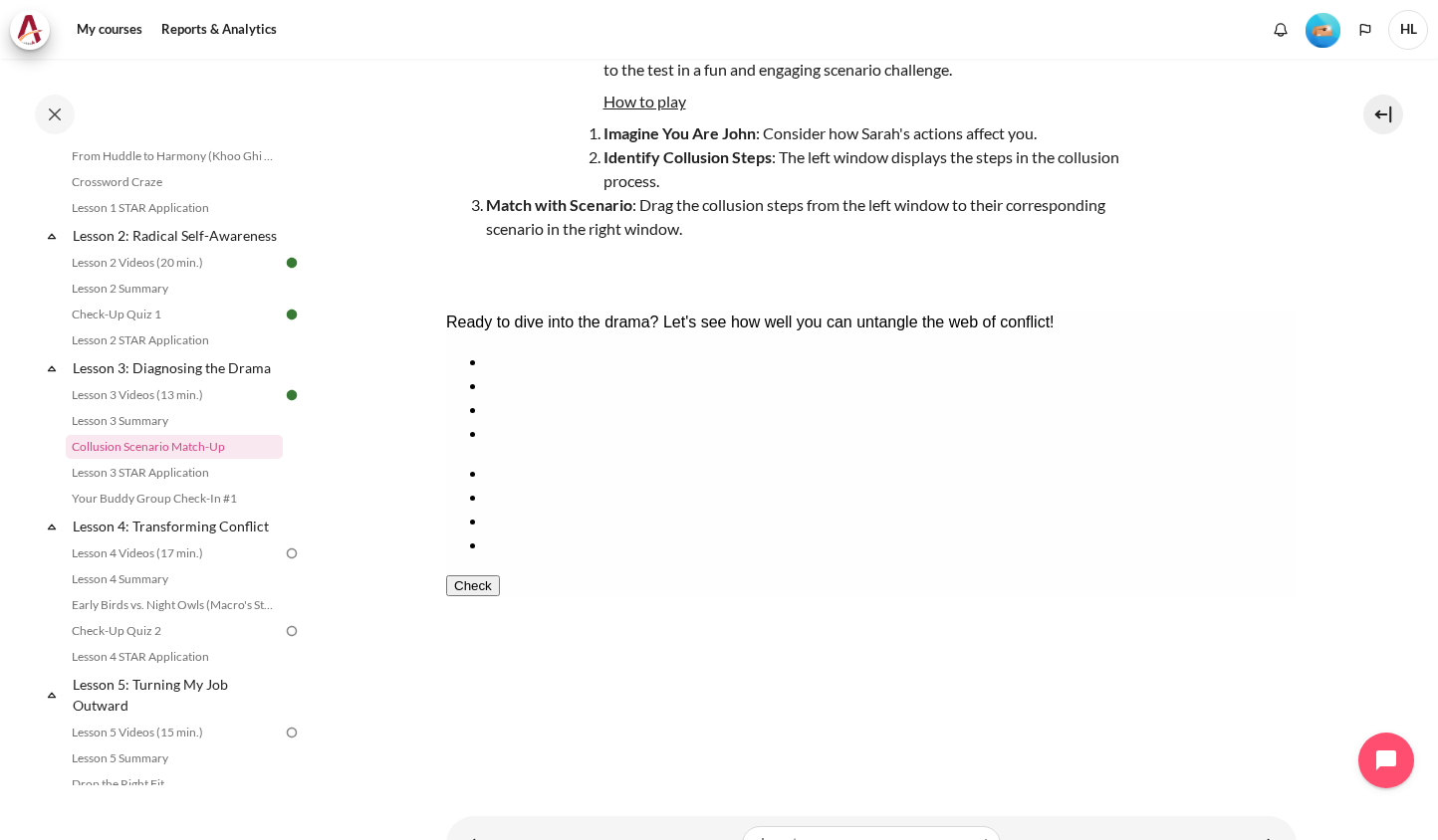 click at bounding box center [890, 374] 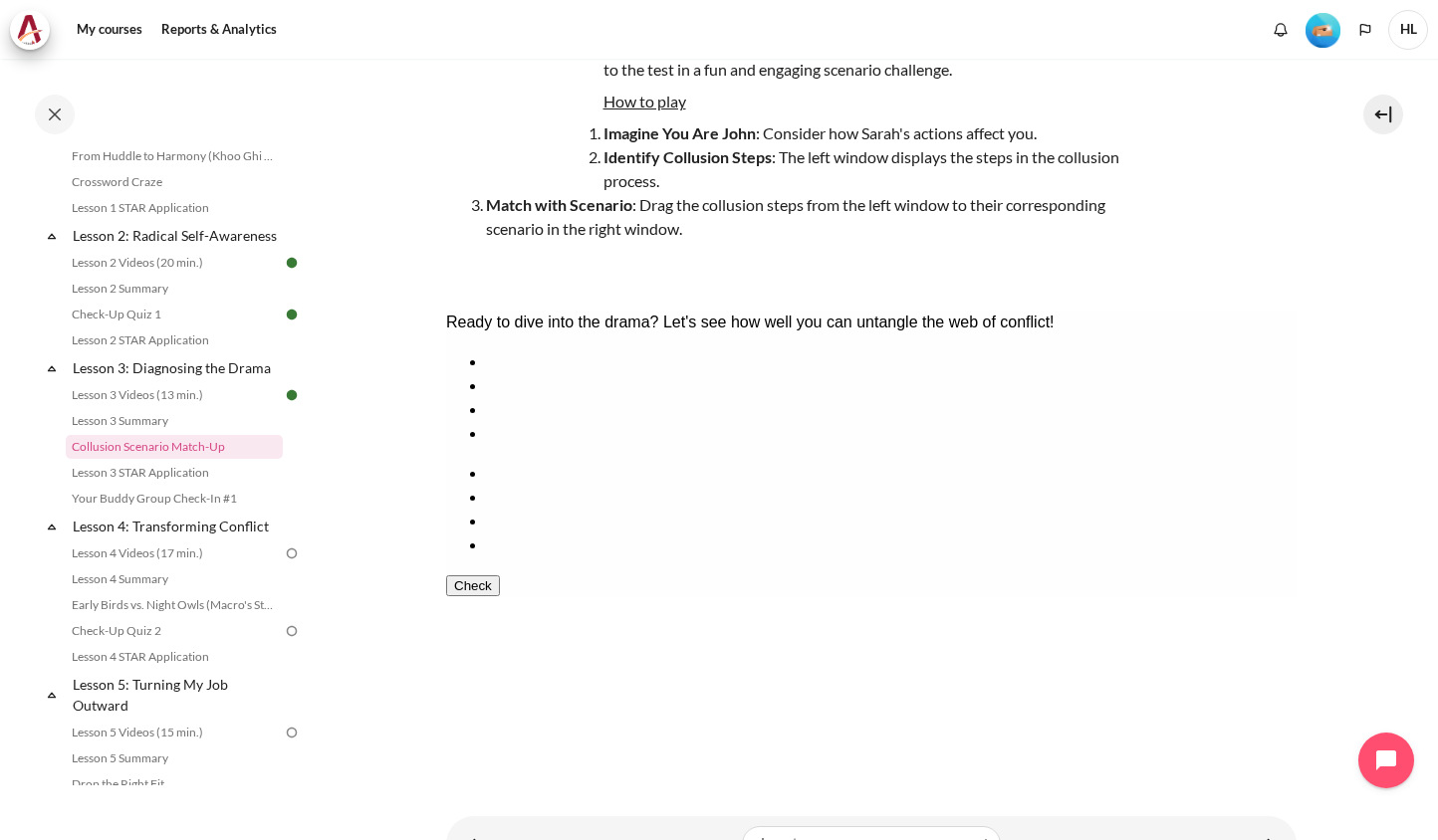 click at bounding box center (890, 510) 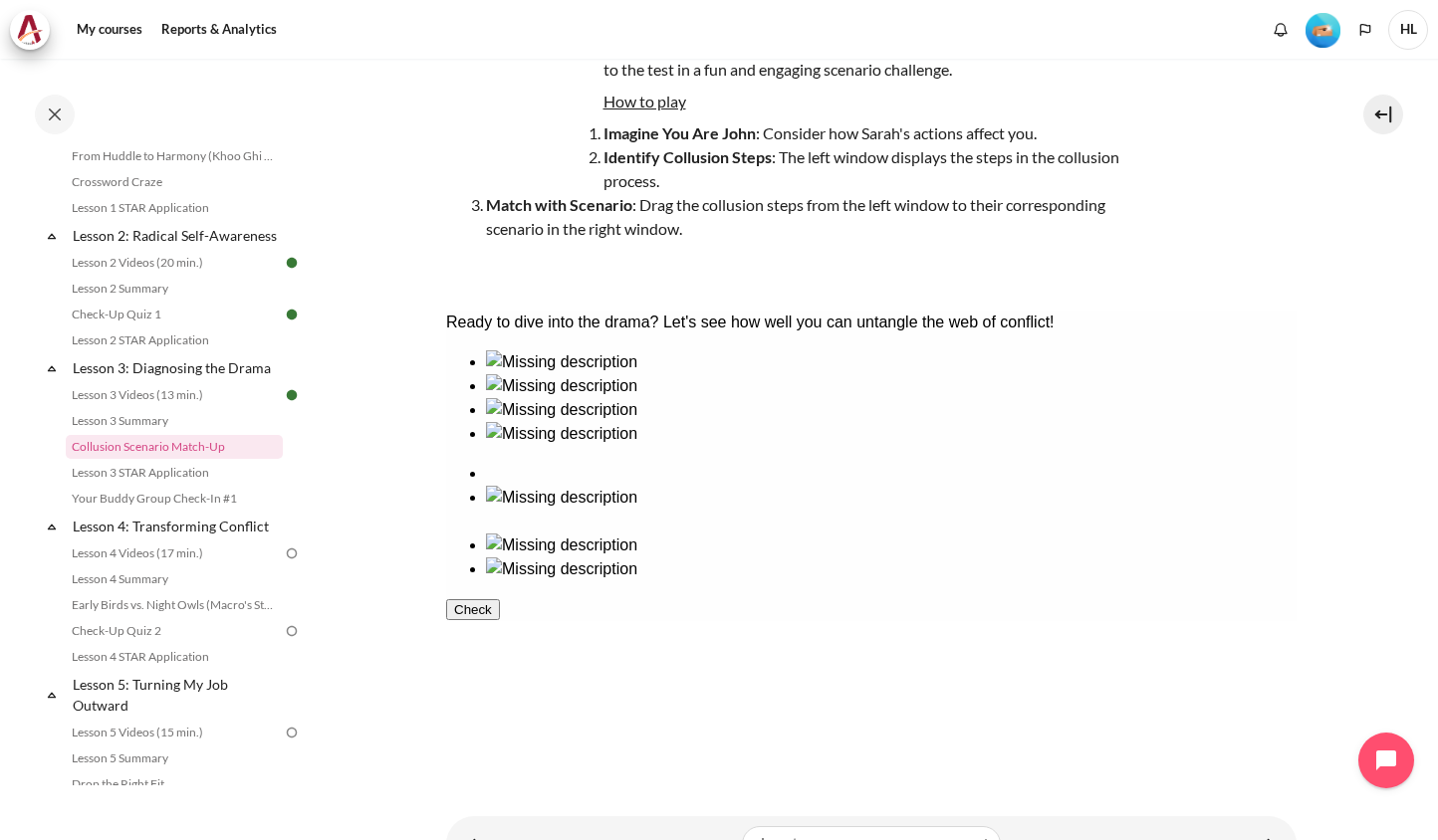 click at bounding box center (890, 386) 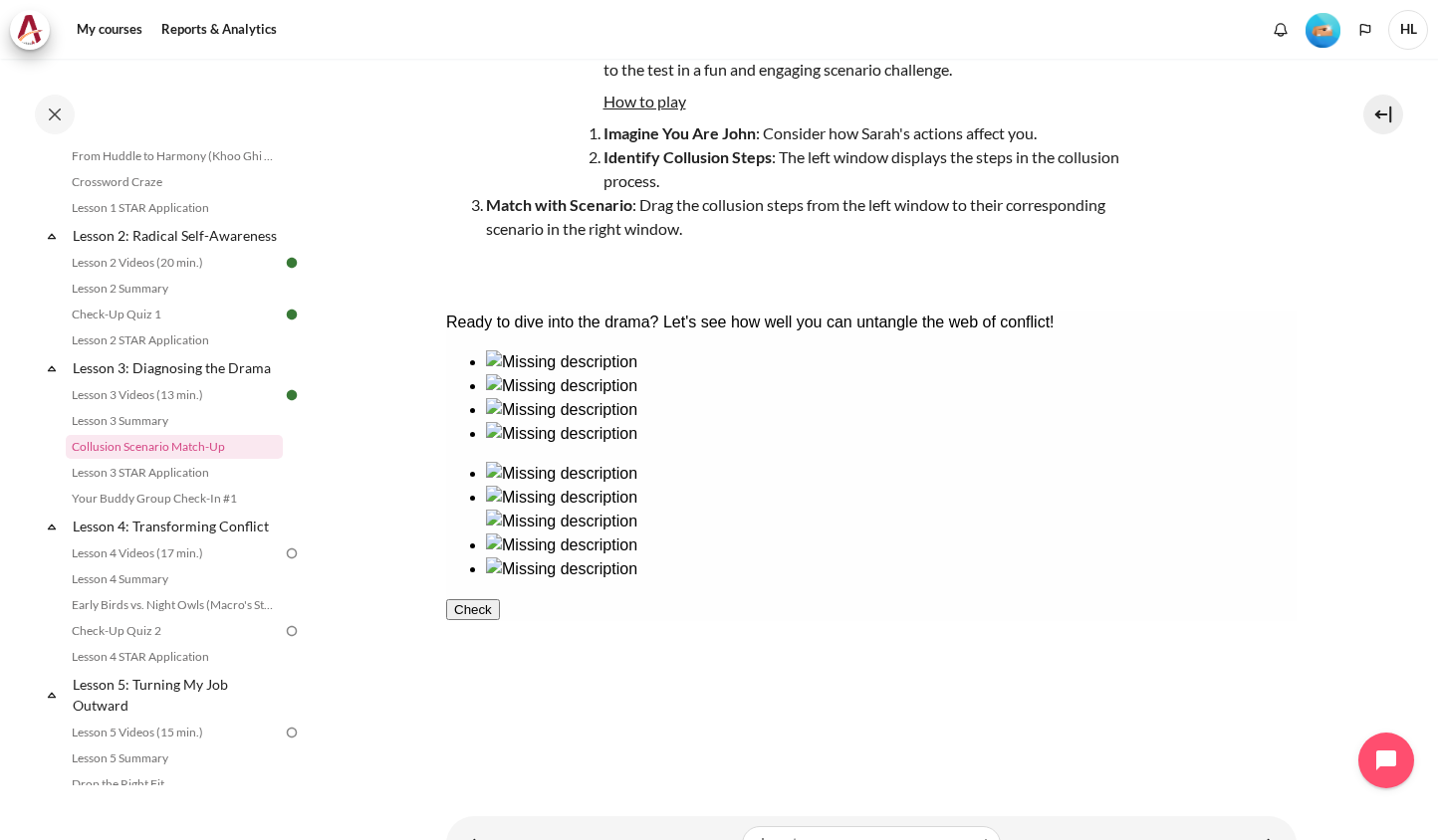 click at bounding box center [890, 486] 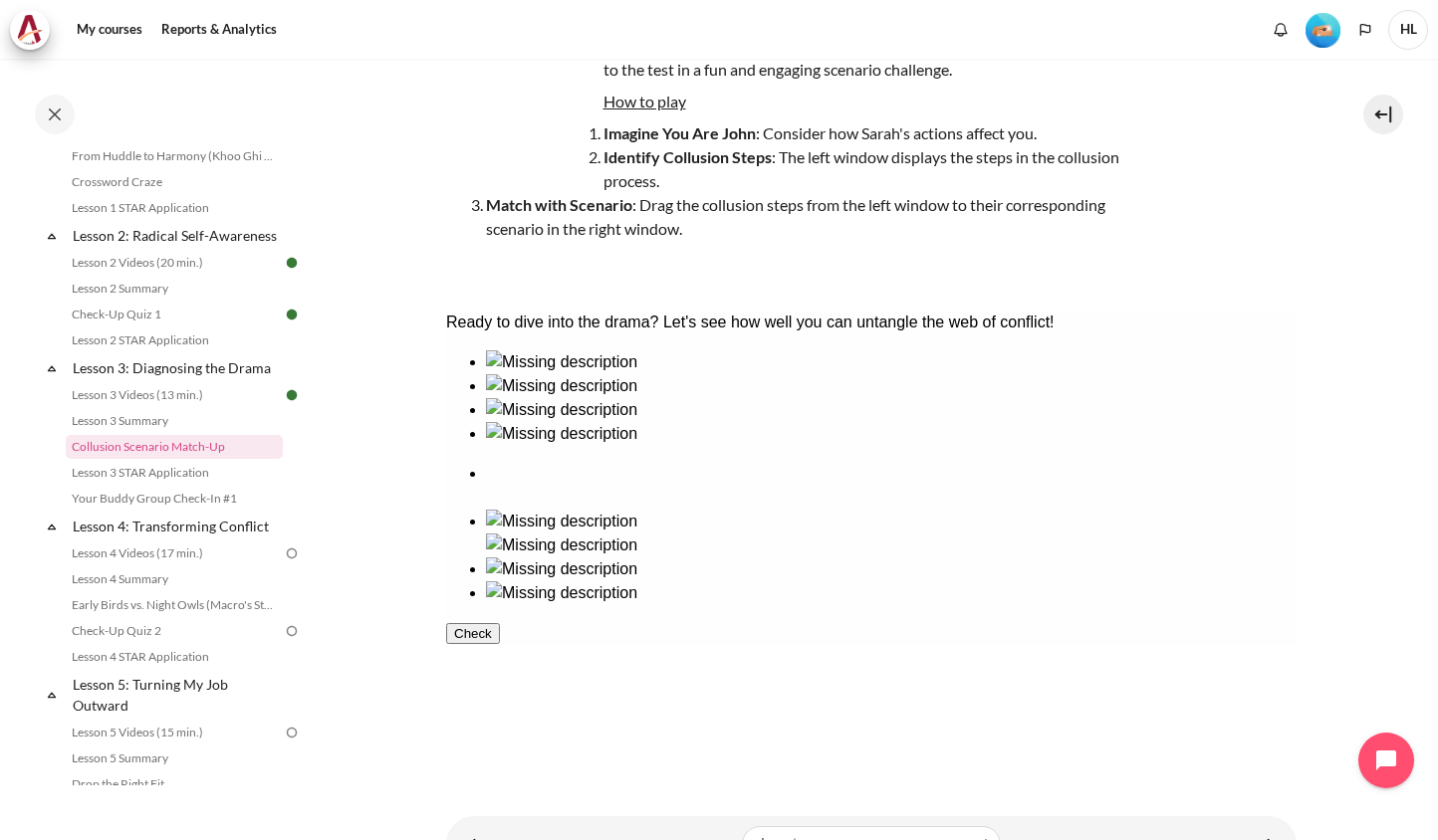 click at bounding box center [890, 422] 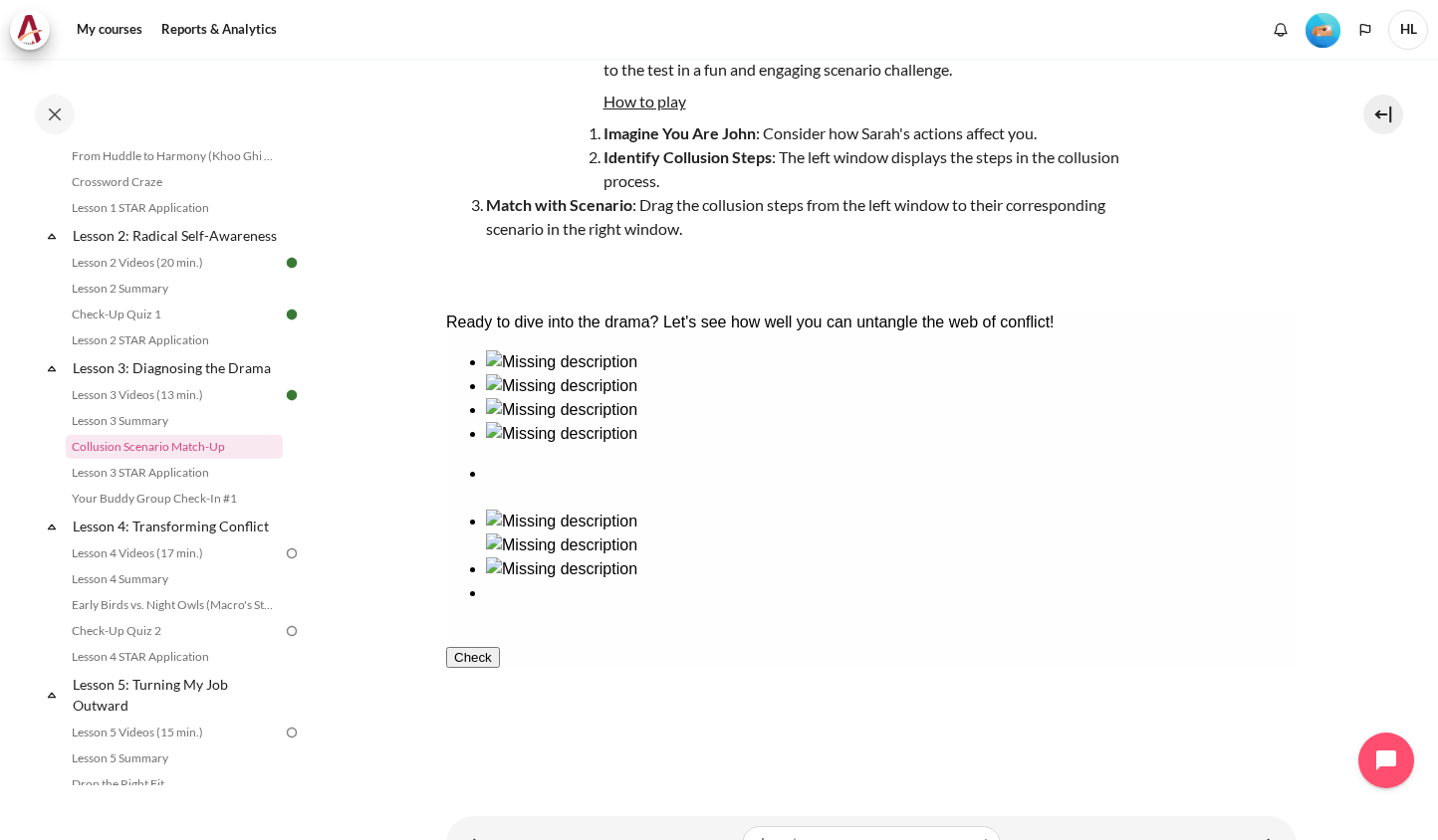click at bounding box center [890, 446] 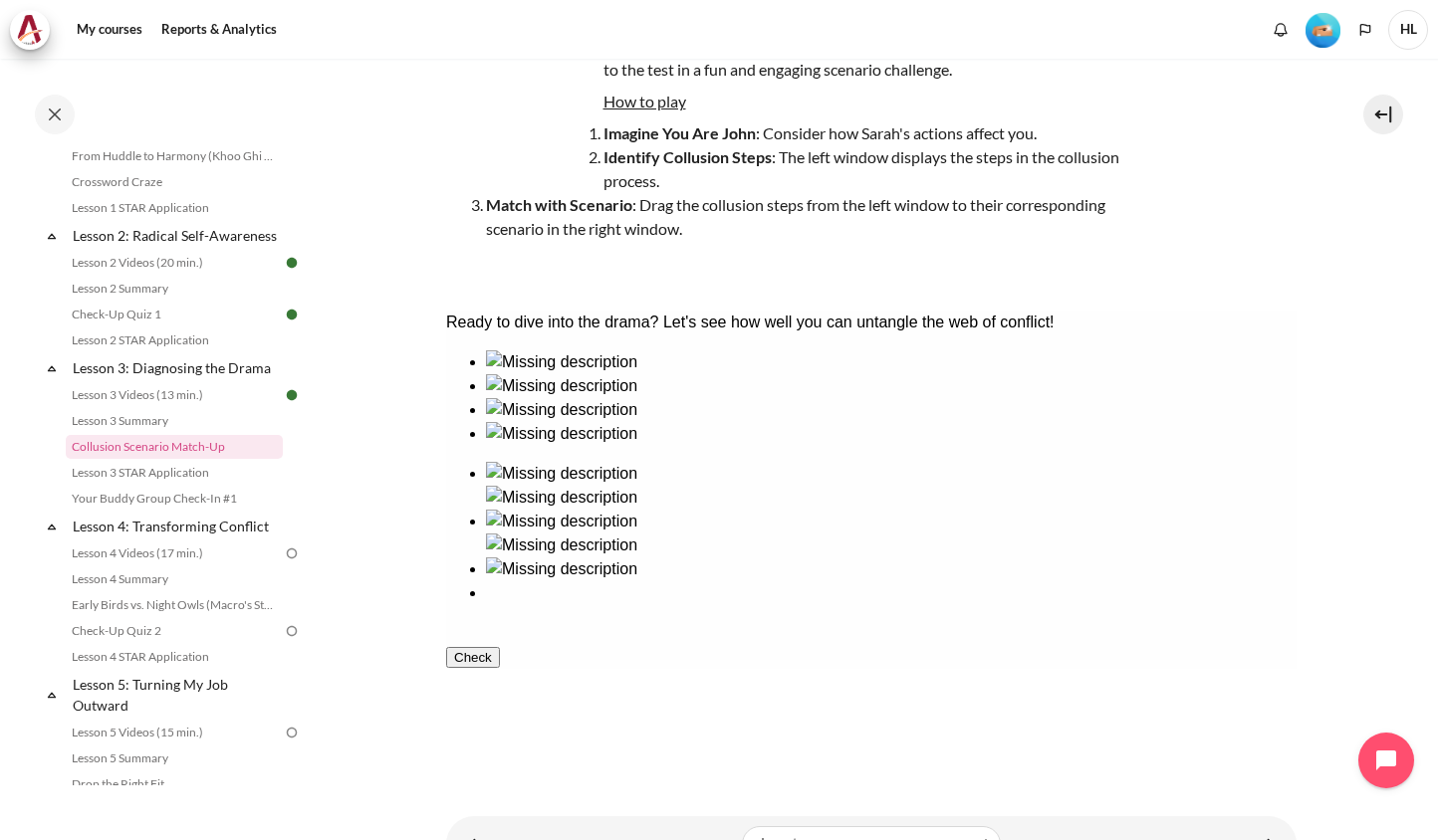 click at bounding box center (890, 581) 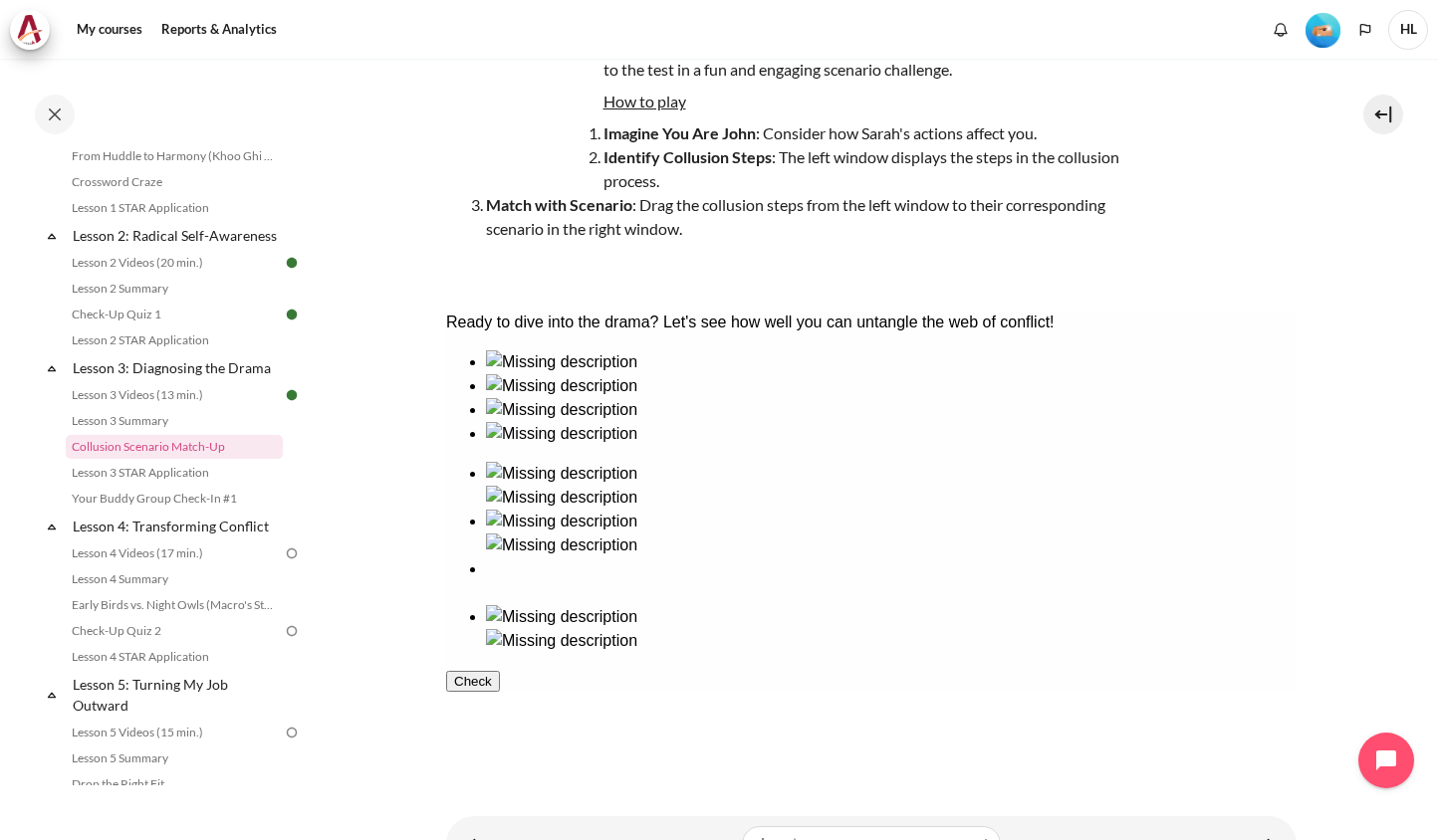 click on "Check" at bounding box center (472, 681) 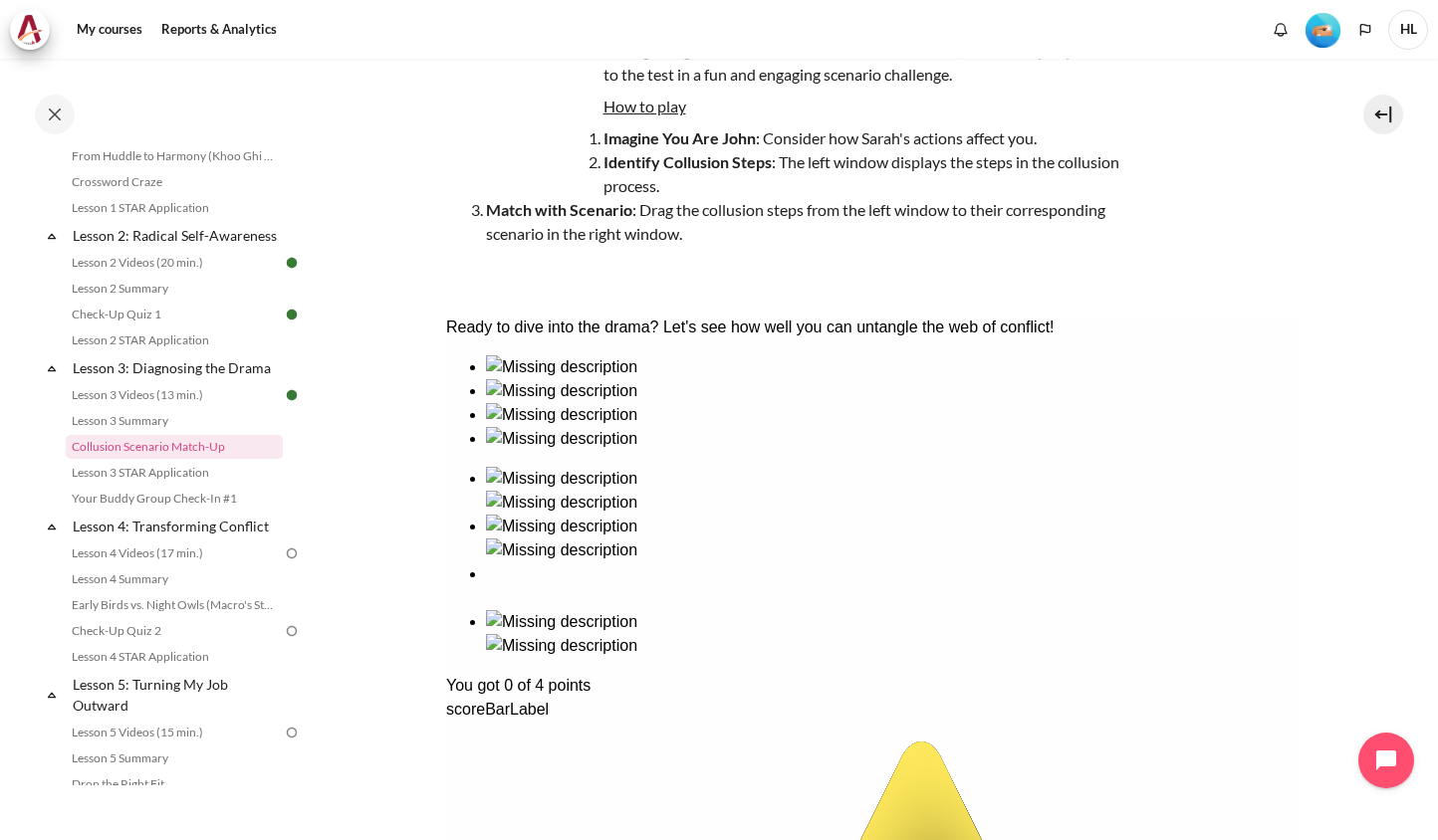 scroll, scrollTop: 158, scrollLeft: 0, axis: vertical 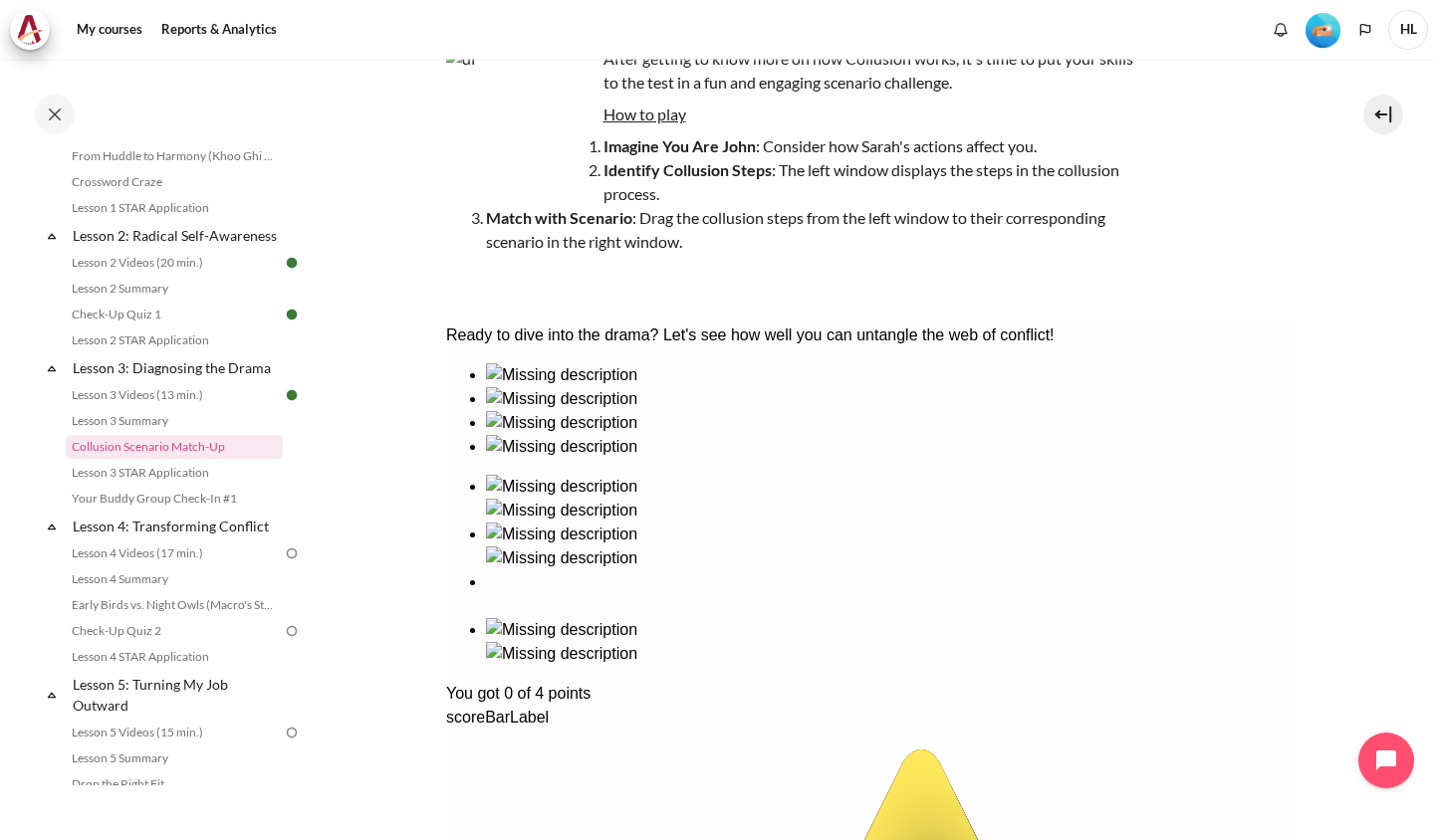 click on "Show Solution" at bounding box center [495, 1490] 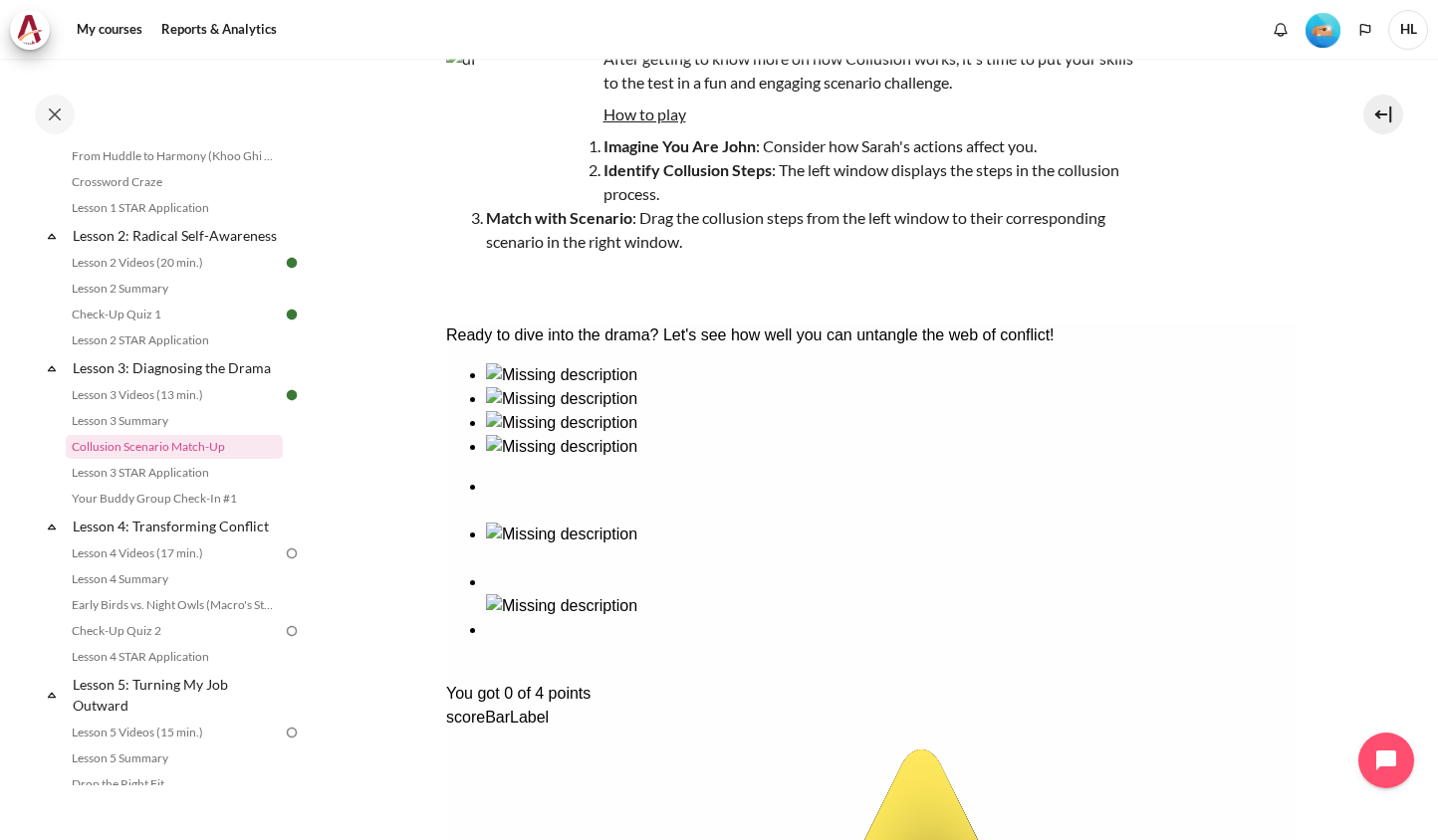 click on "Ready to dive into the drama? Let's see how well you can untangle the web of conflict! You got 0 of 4 points scoreBarLabel star 0 / 4" at bounding box center (870, 901) 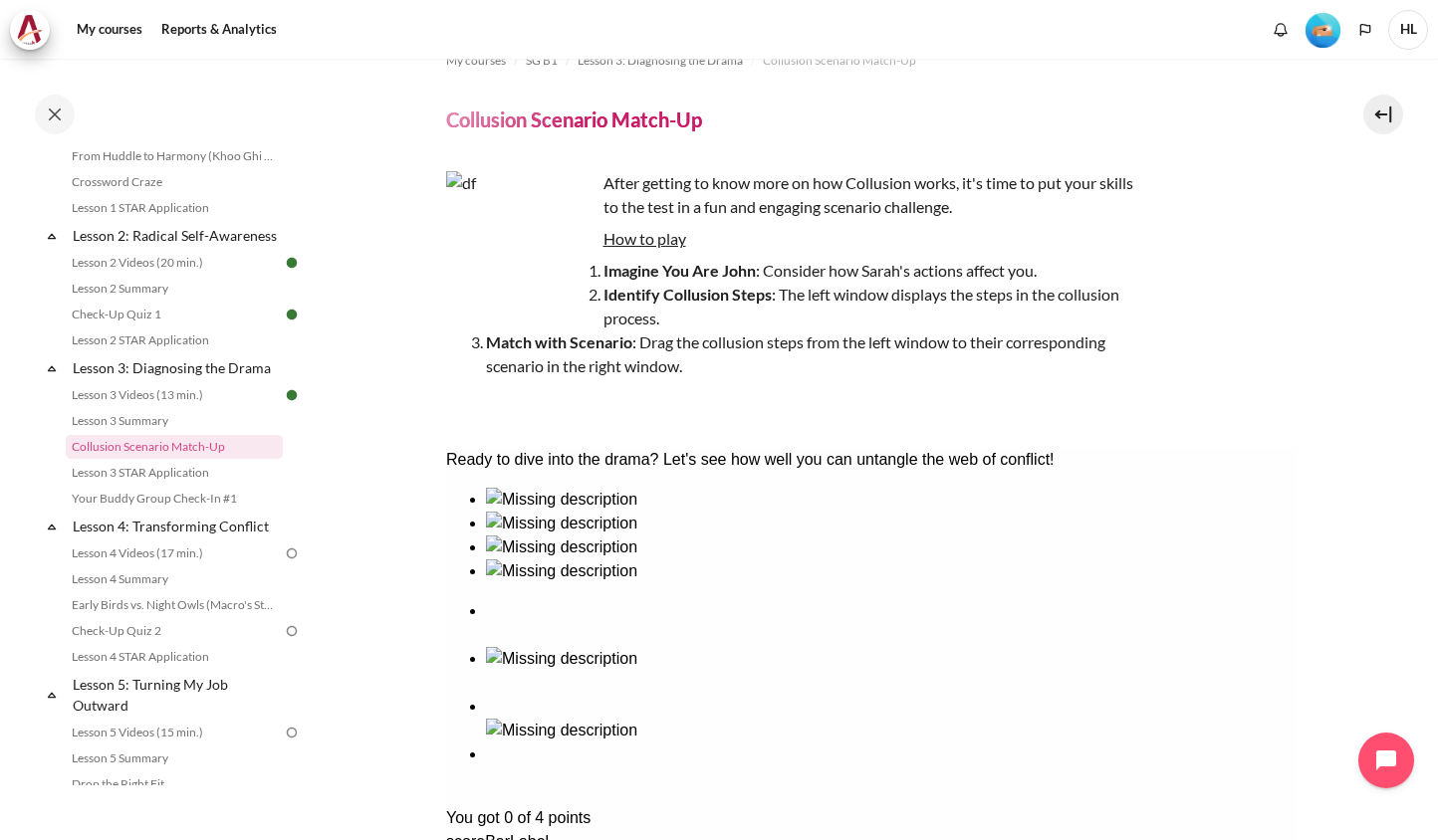 scroll, scrollTop: 0, scrollLeft: 0, axis: both 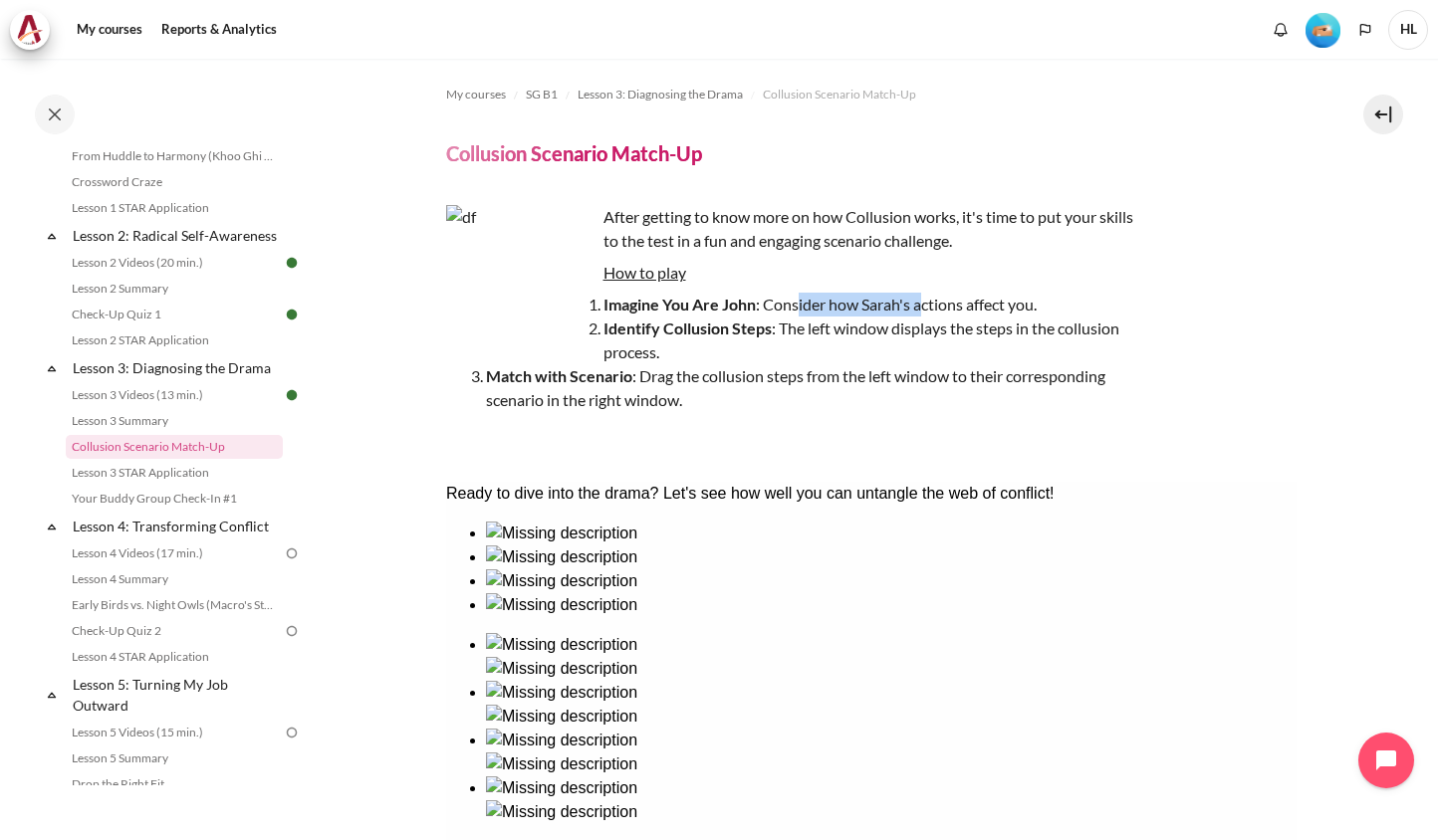 drag, startPoint x: 815, startPoint y: 308, endPoint x: 921, endPoint y: 304, distance: 106.07544 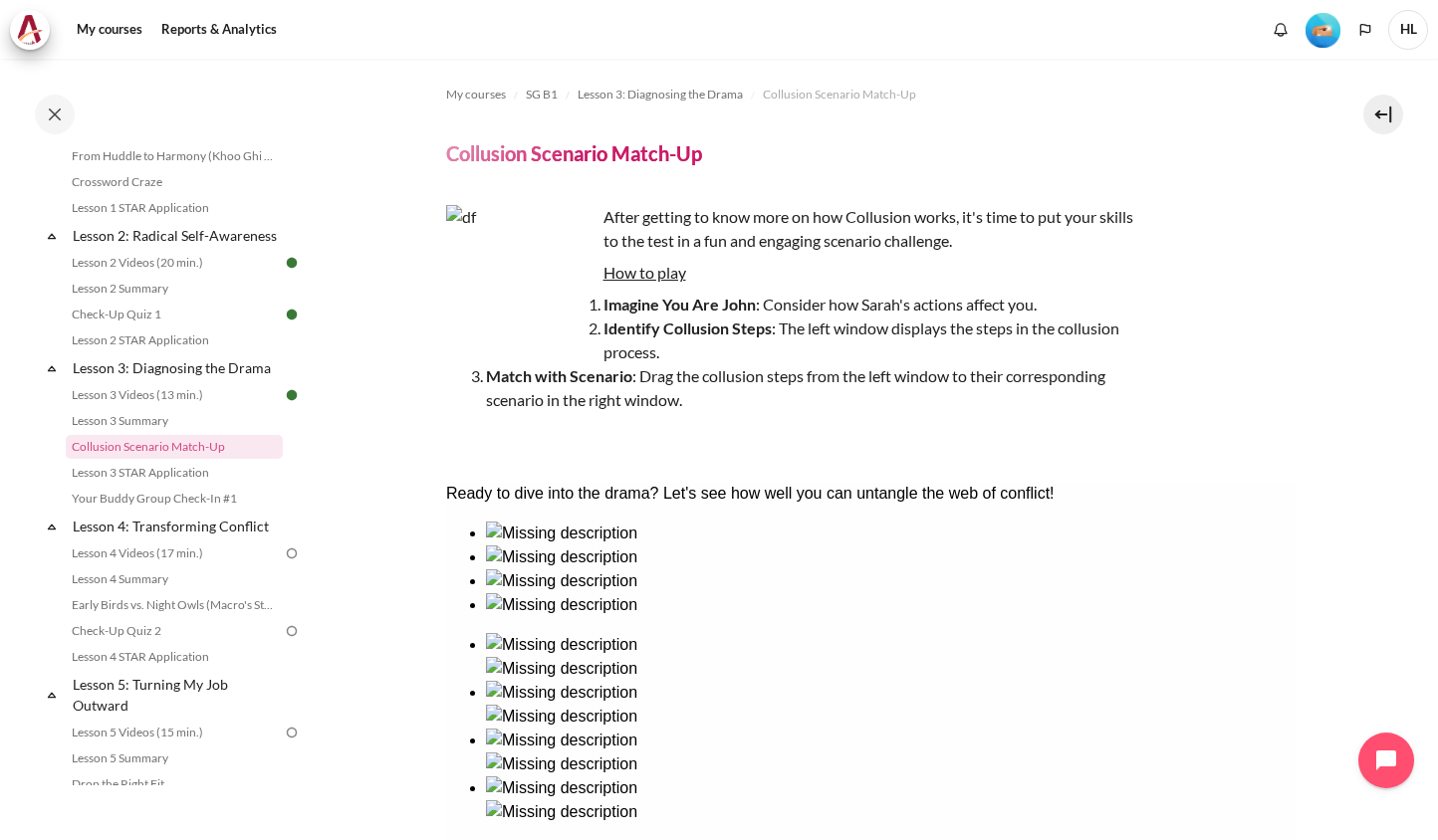 drag, startPoint x: 921, startPoint y: 304, endPoint x: 840, endPoint y: 324, distance: 83.432608 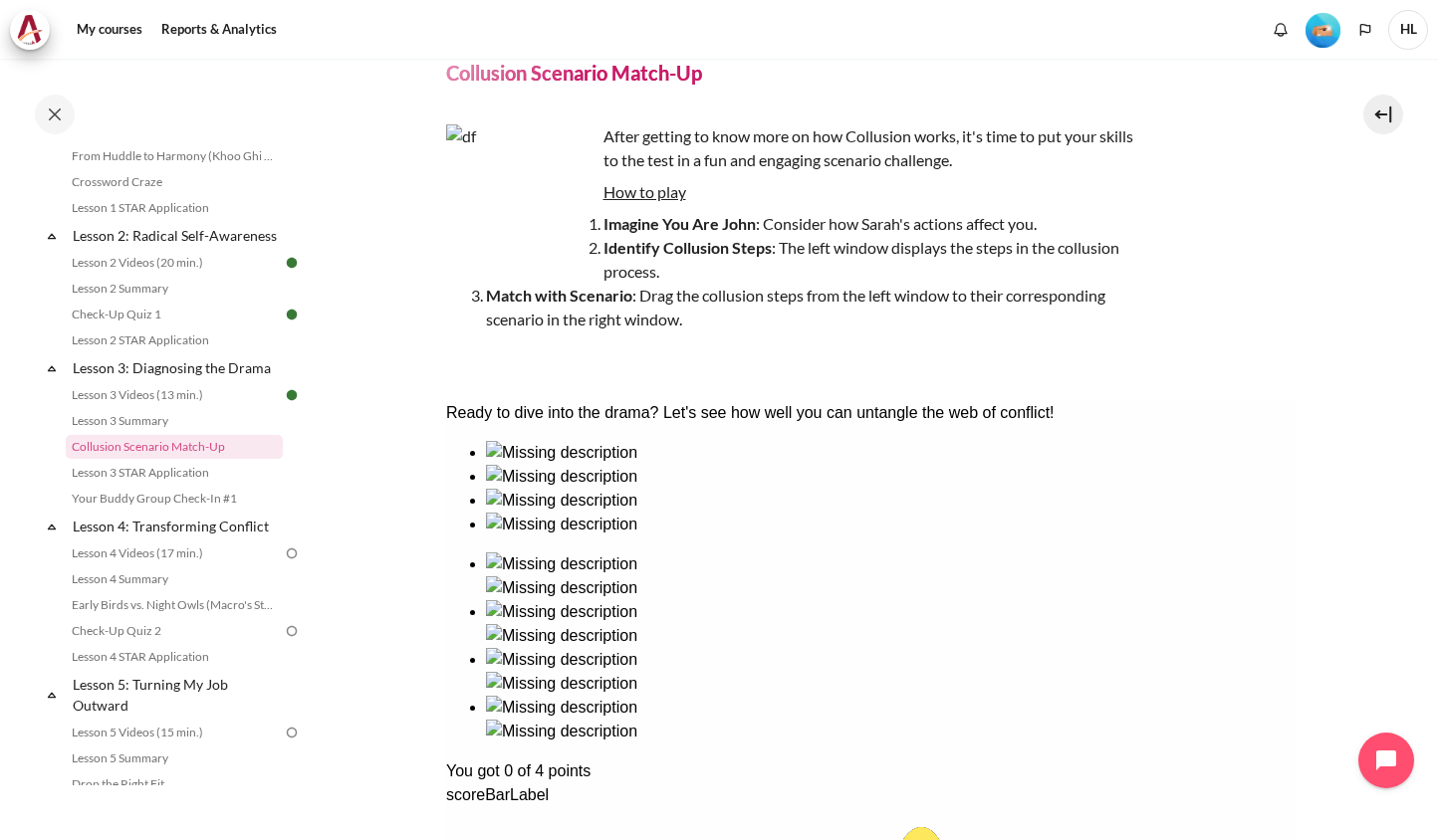 scroll, scrollTop: 0, scrollLeft: 0, axis: both 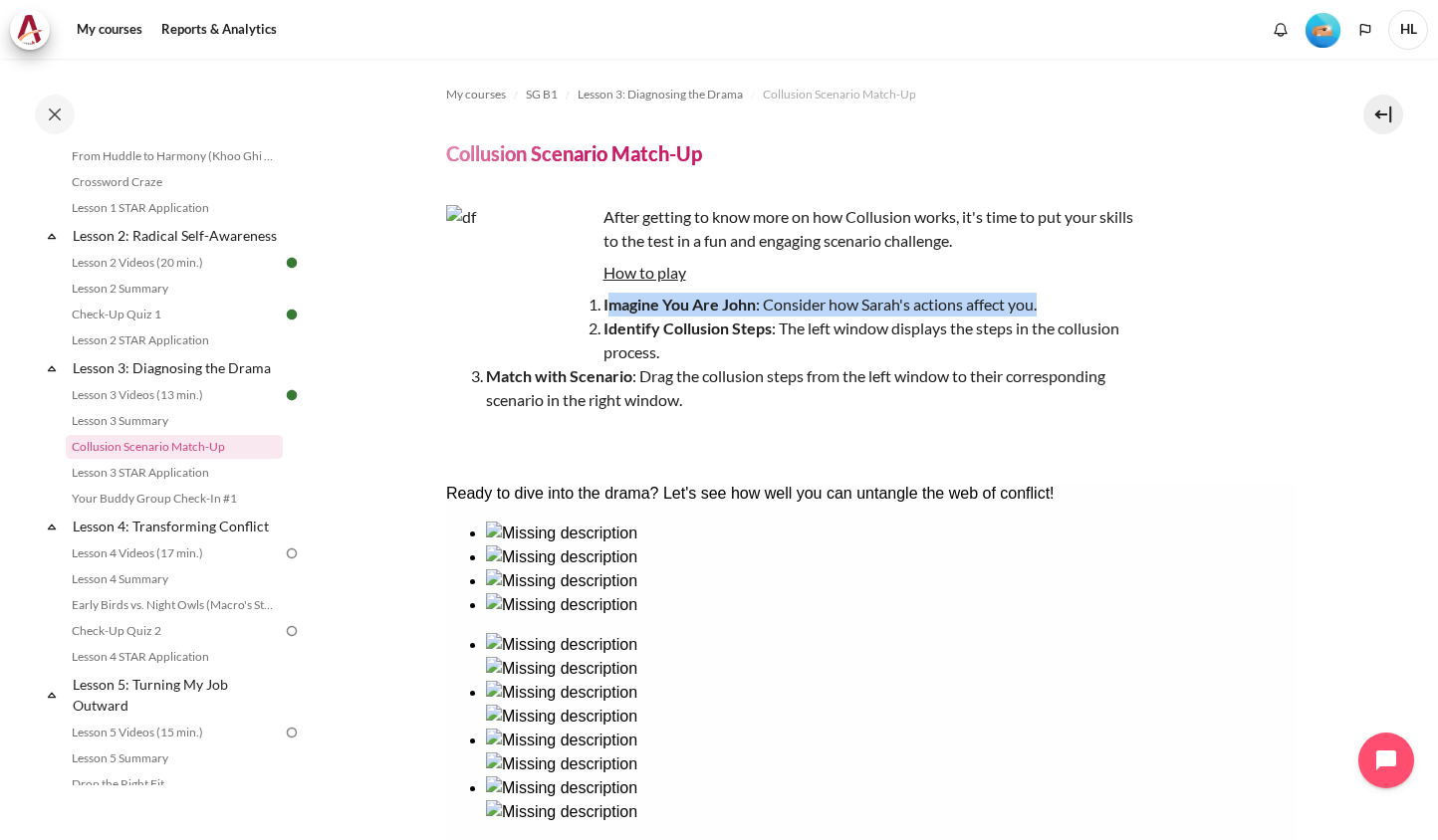 drag, startPoint x: 613, startPoint y: 308, endPoint x: 1074, endPoint y: 309, distance: 461.00108 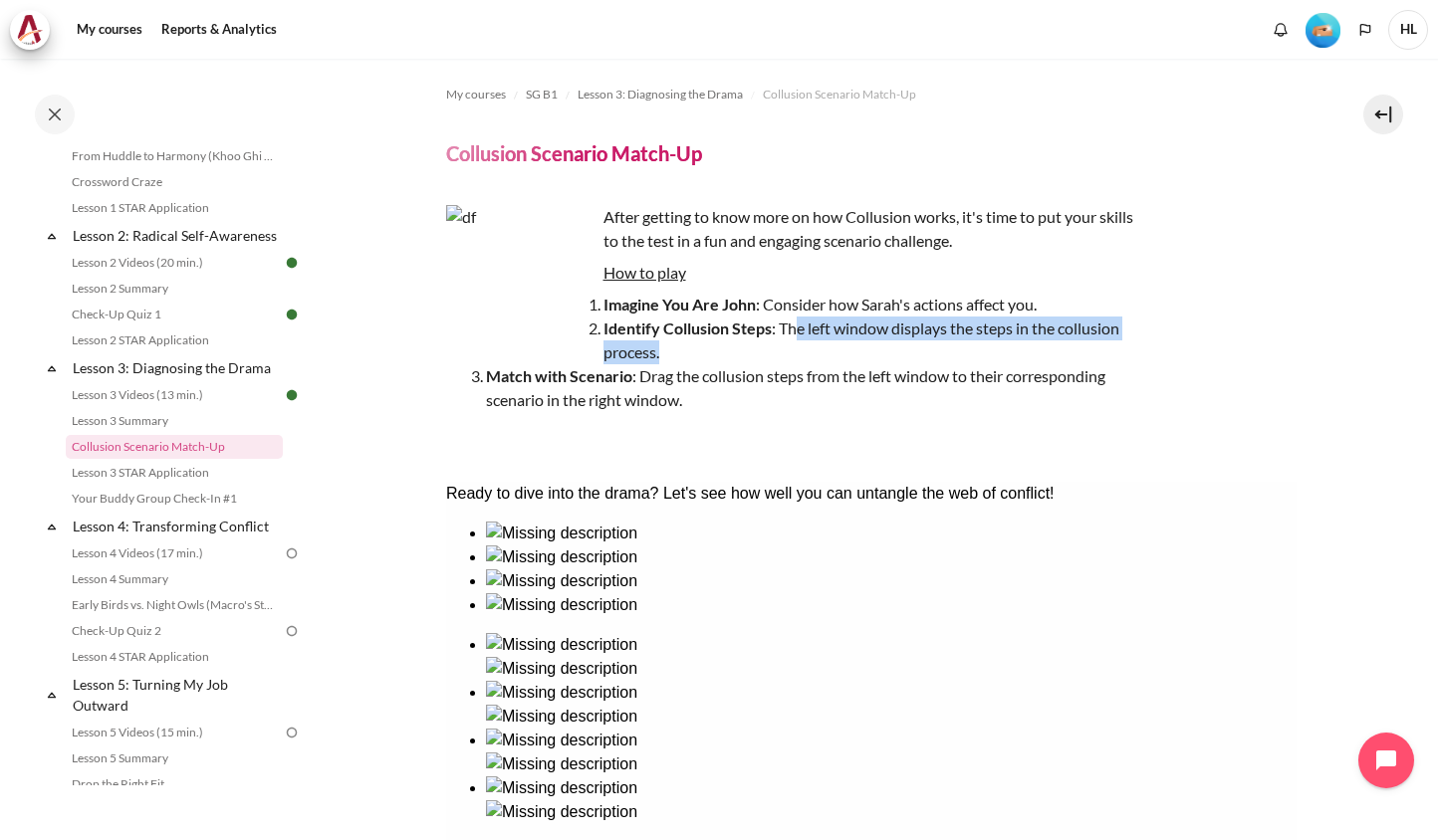 drag, startPoint x: 796, startPoint y: 330, endPoint x: 895, endPoint y: 356, distance: 102.35722 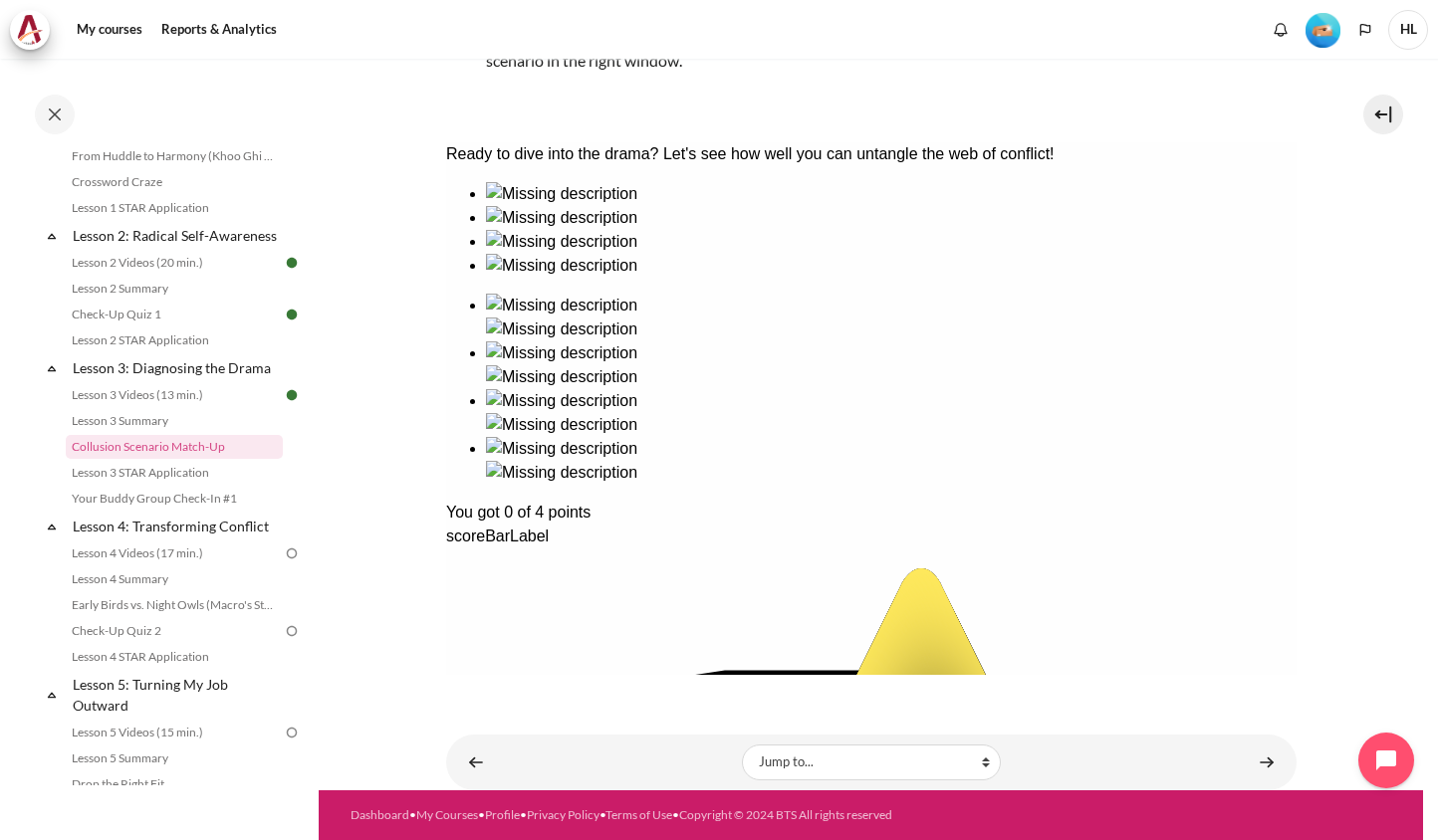 scroll, scrollTop: 357, scrollLeft: 0, axis: vertical 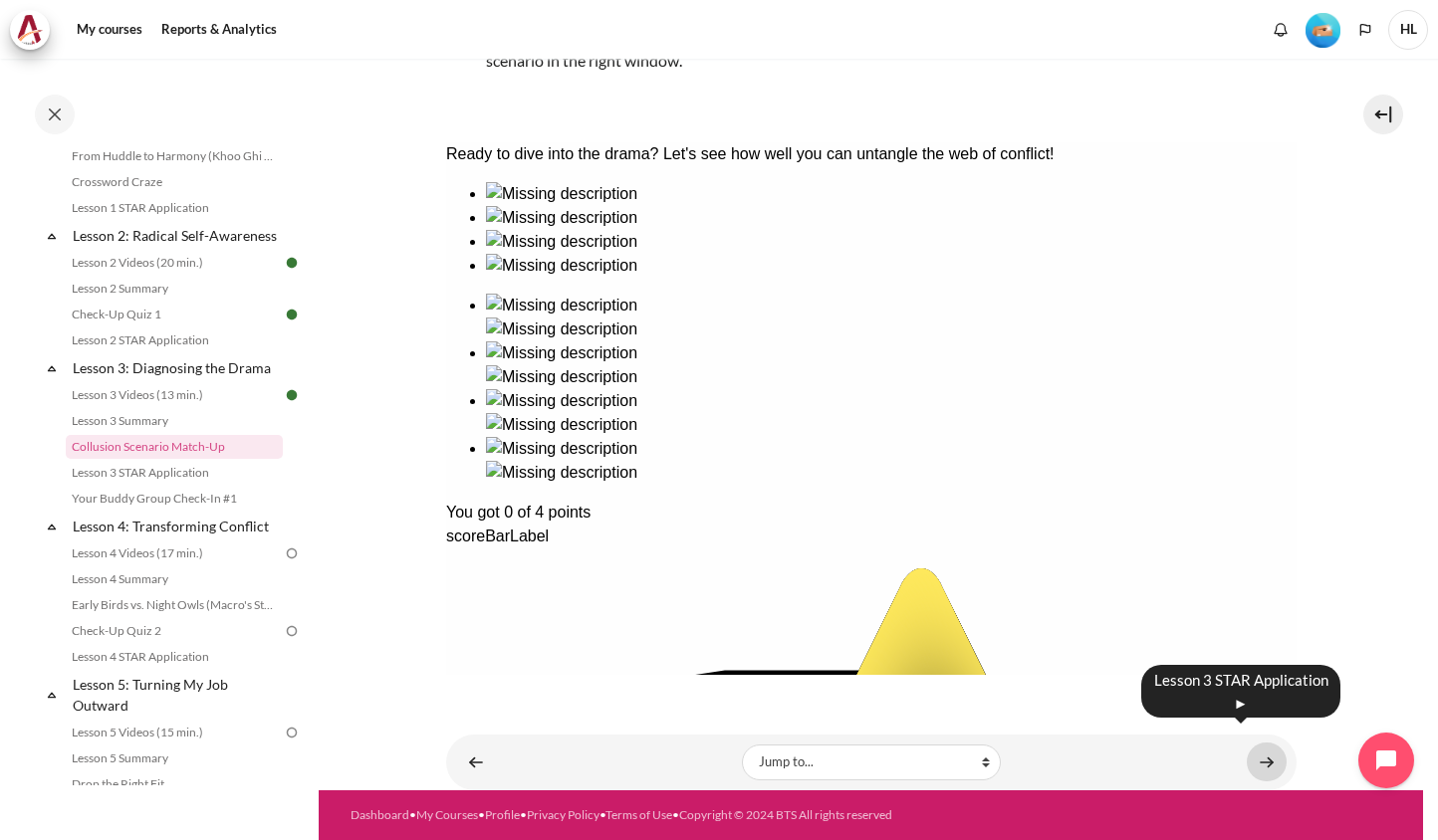 click at bounding box center (1267, 761) 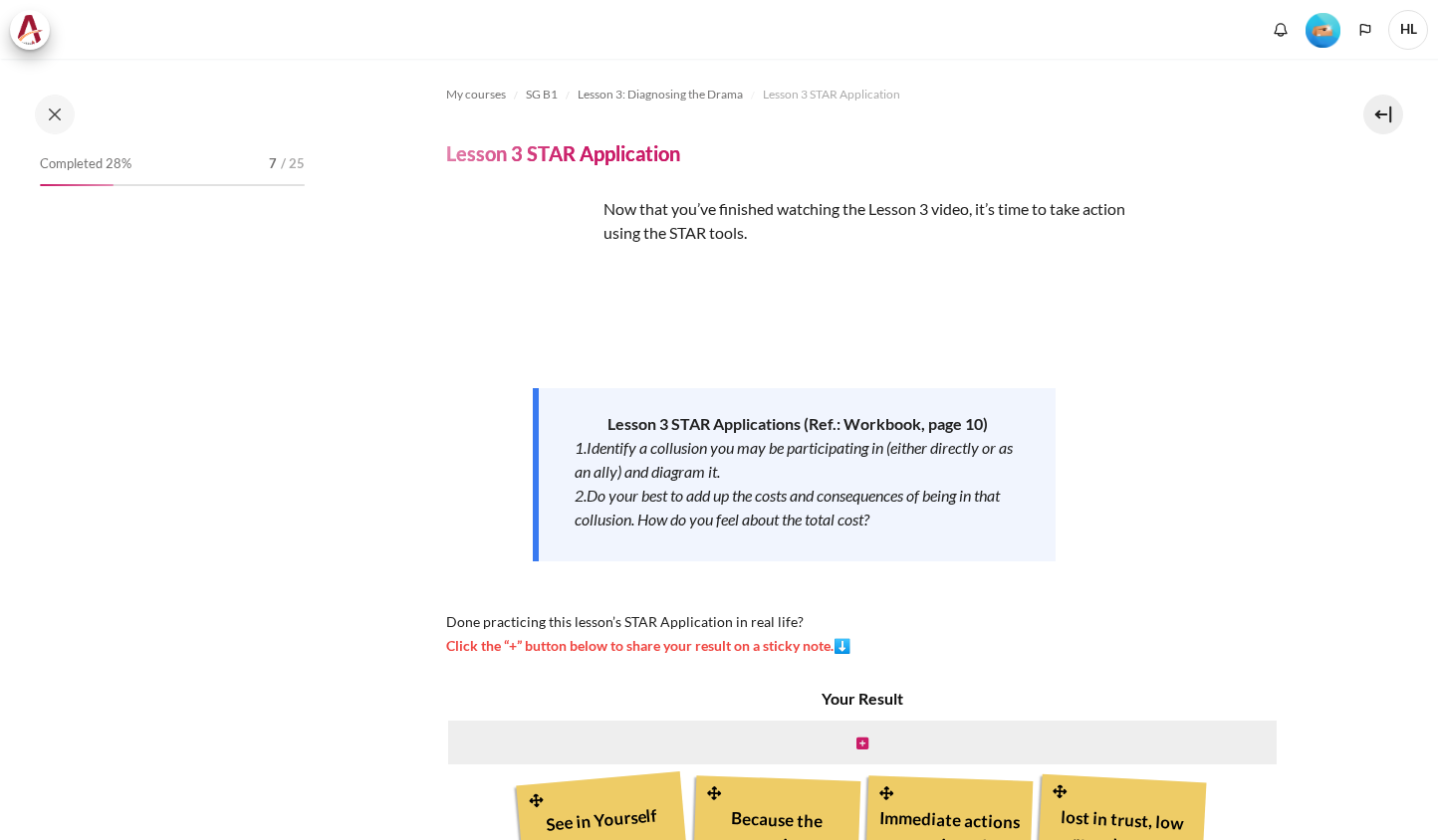 scroll, scrollTop: 0, scrollLeft: 0, axis: both 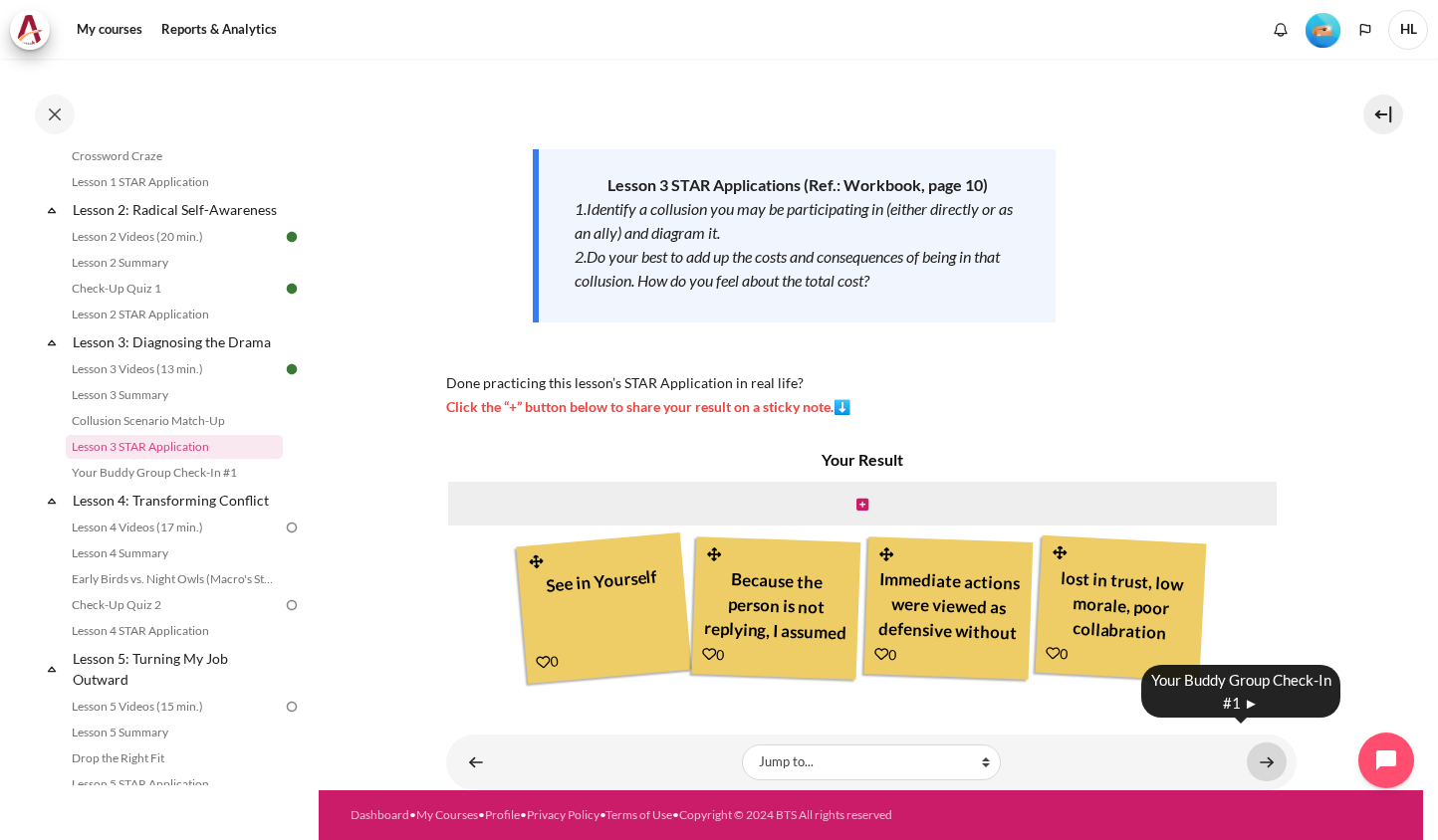 click at bounding box center (1267, 761) 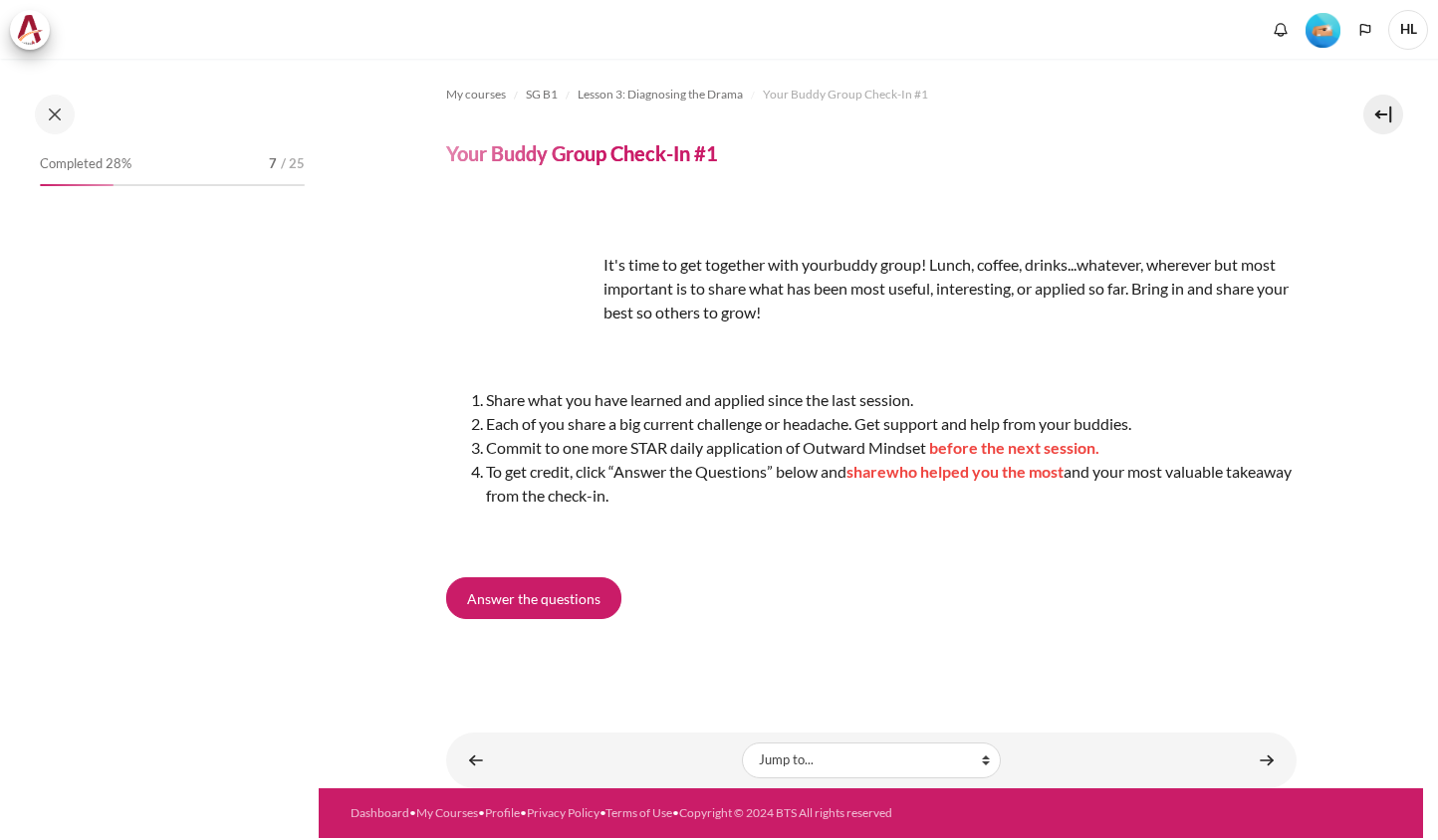 scroll, scrollTop: 0, scrollLeft: 0, axis: both 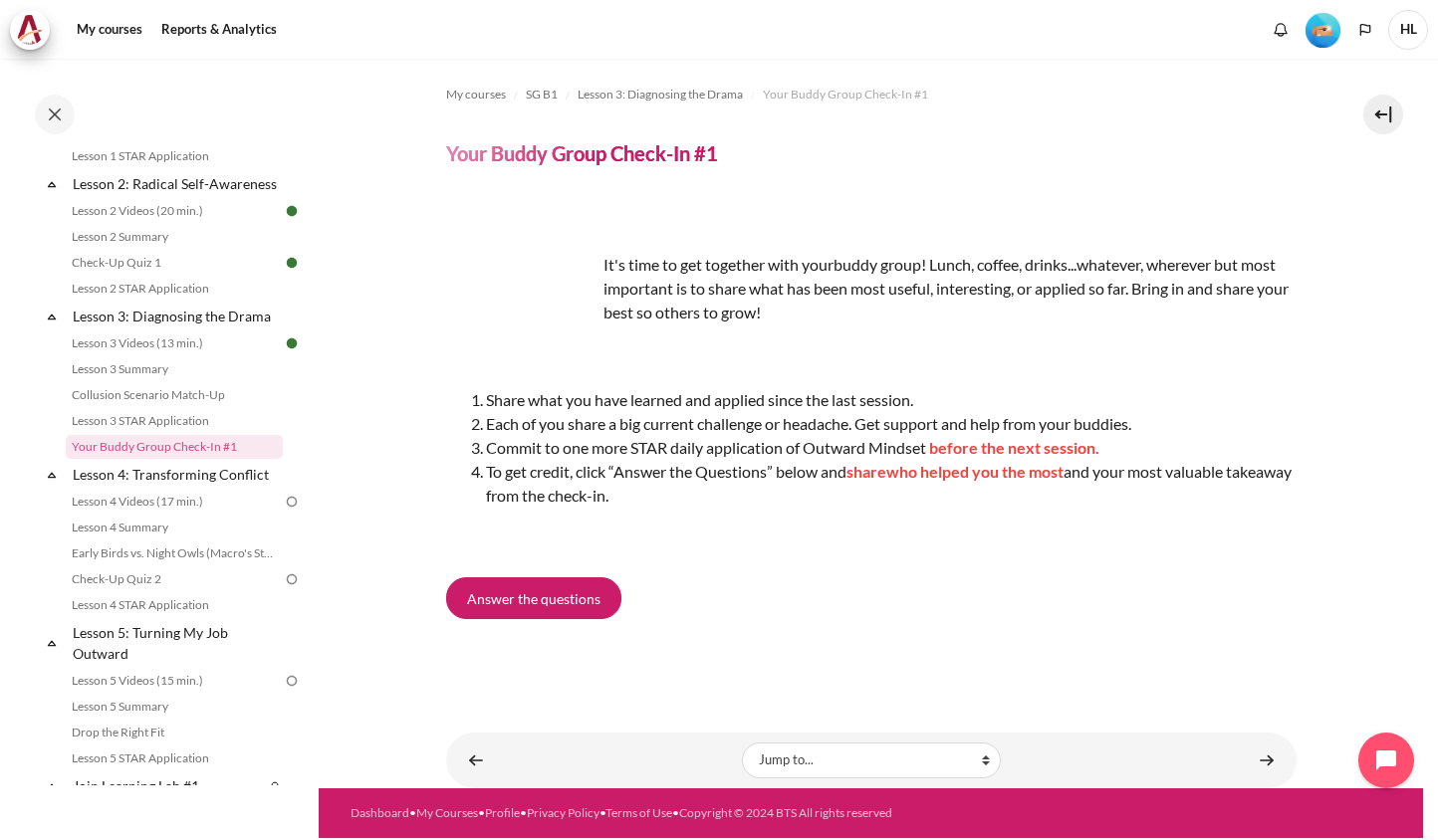 drag, startPoint x: 674, startPoint y: 402, endPoint x: 1162, endPoint y: 485, distance: 495.0081 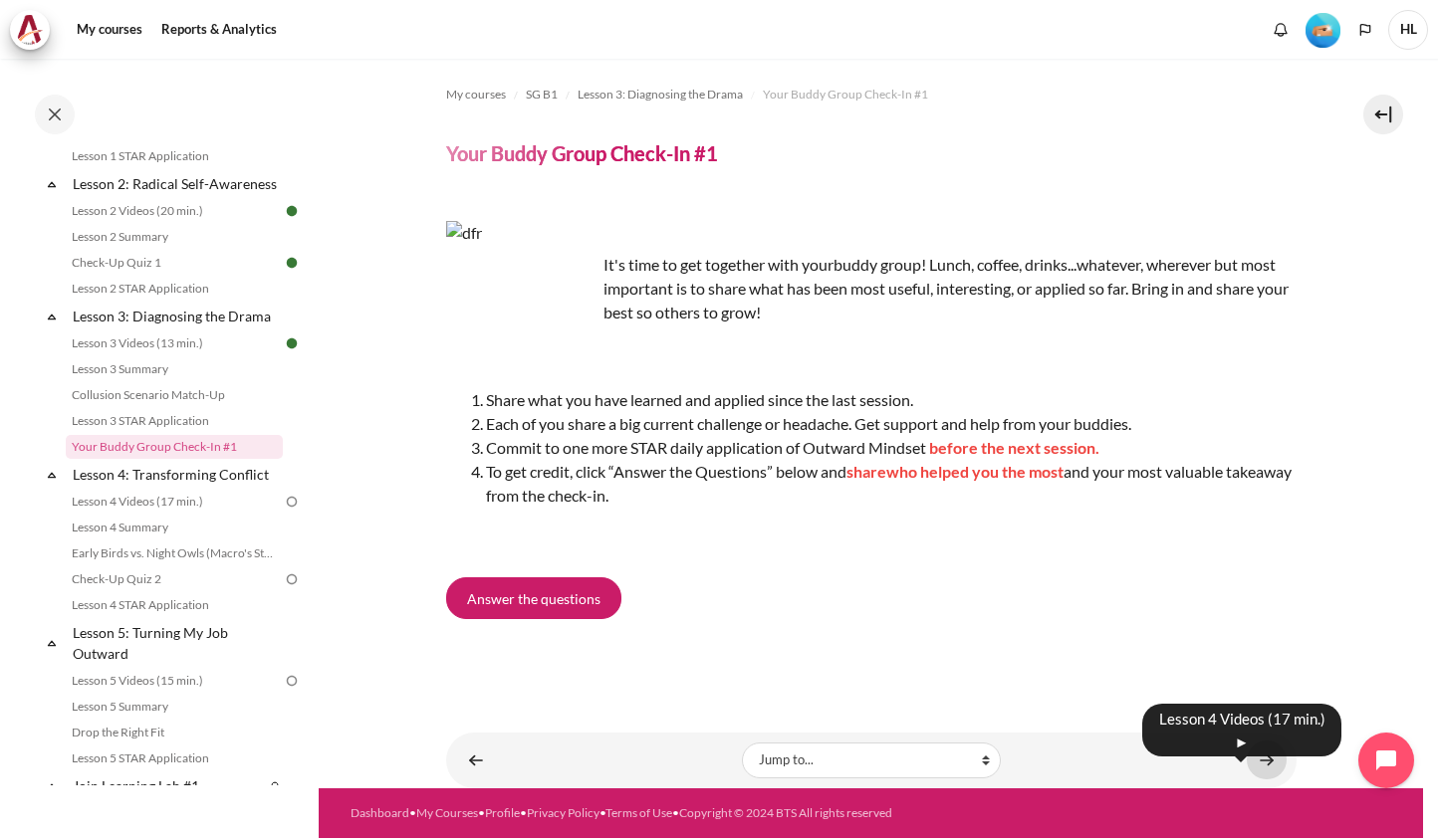 click at bounding box center (1267, 759) 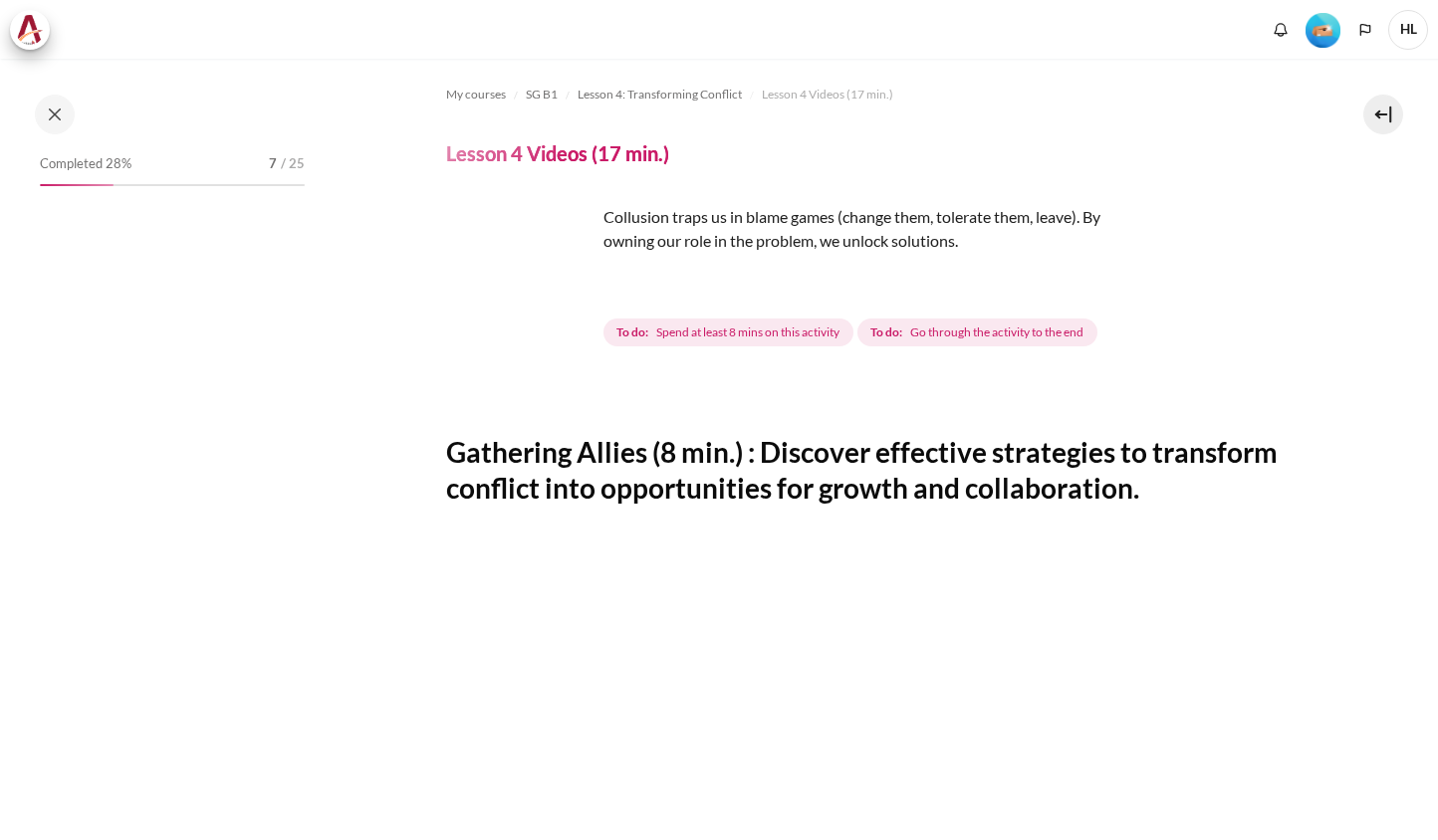 scroll, scrollTop: 0, scrollLeft: 0, axis: both 